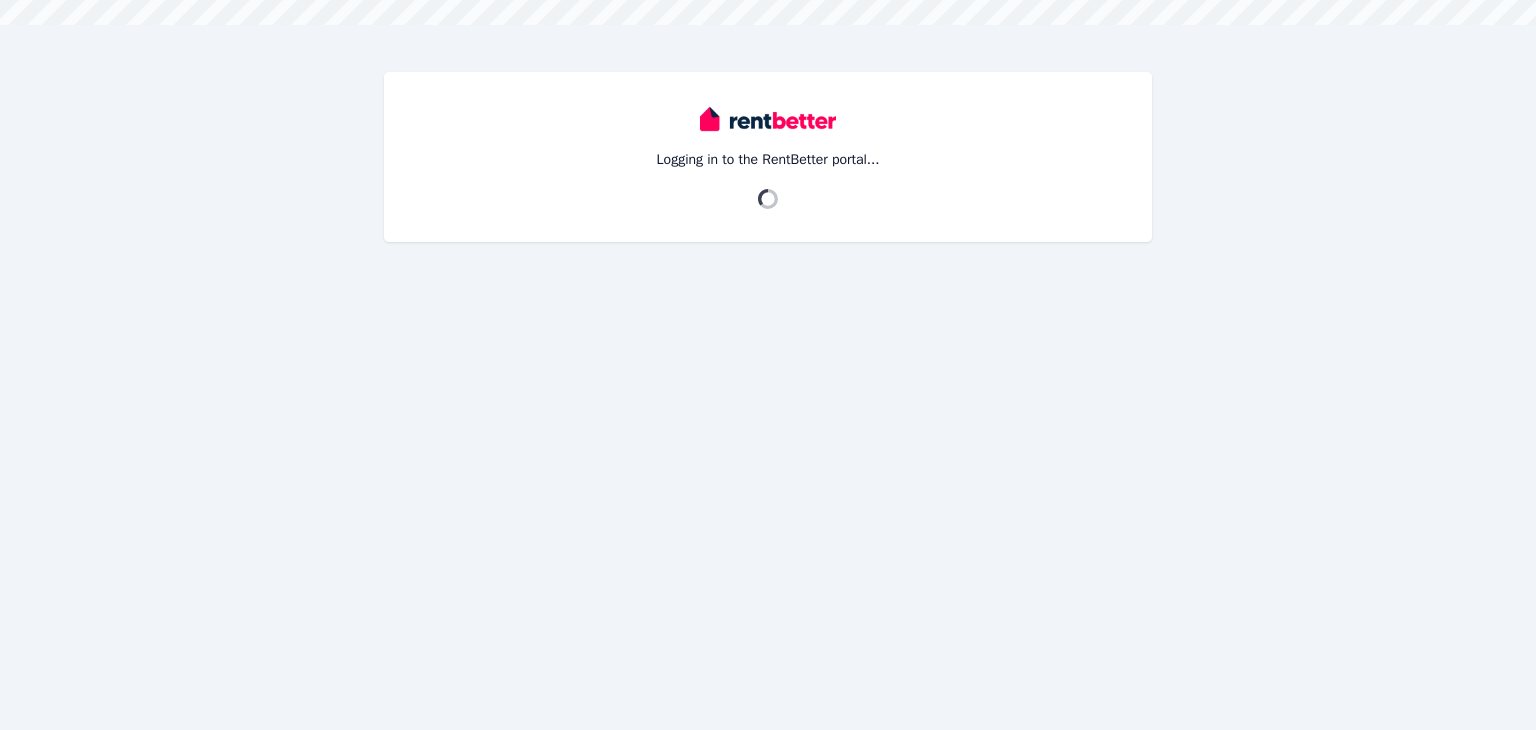 scroll, scrollTop: 0, scrollLeft: 0, axis: both 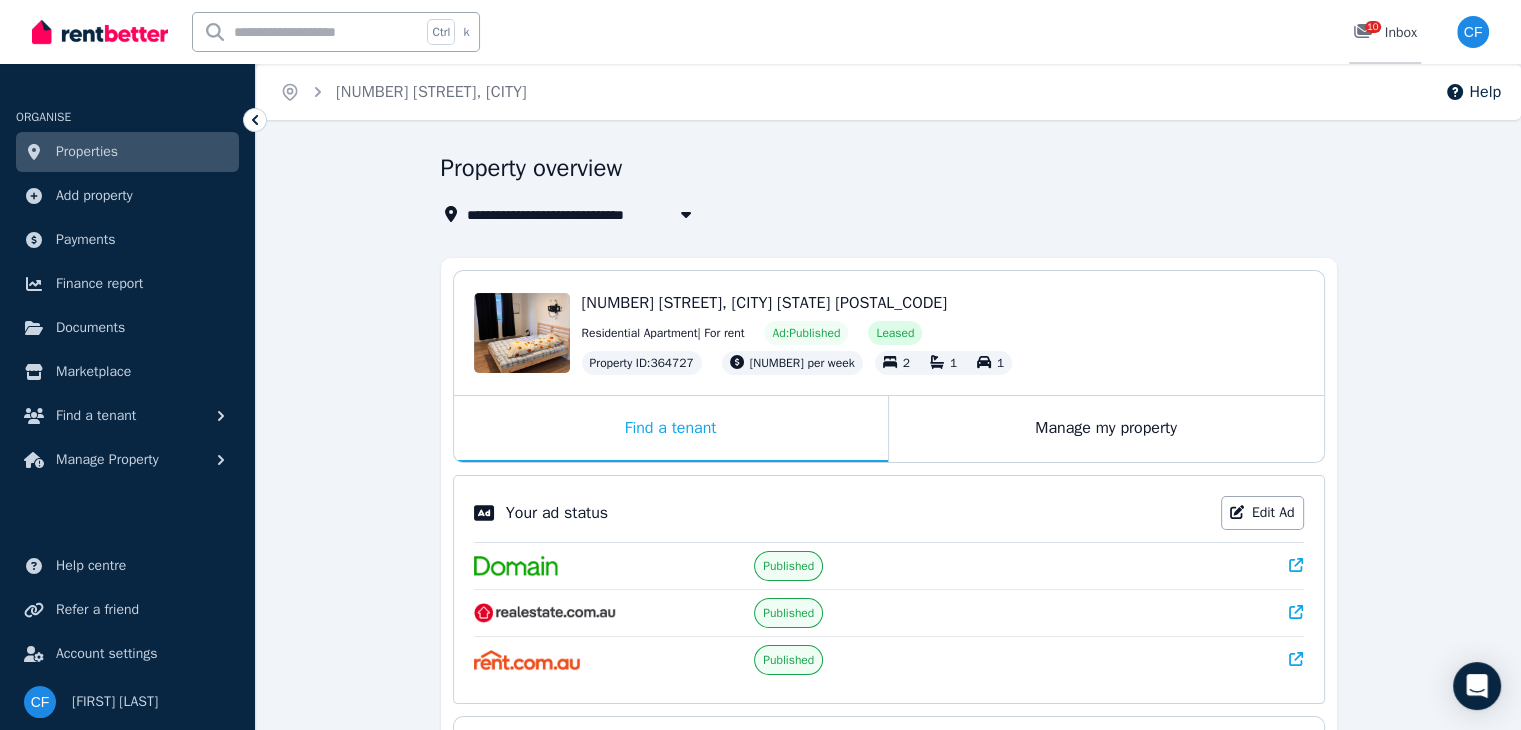 click on "10 Inbox" at bounding box center (1385, 32) 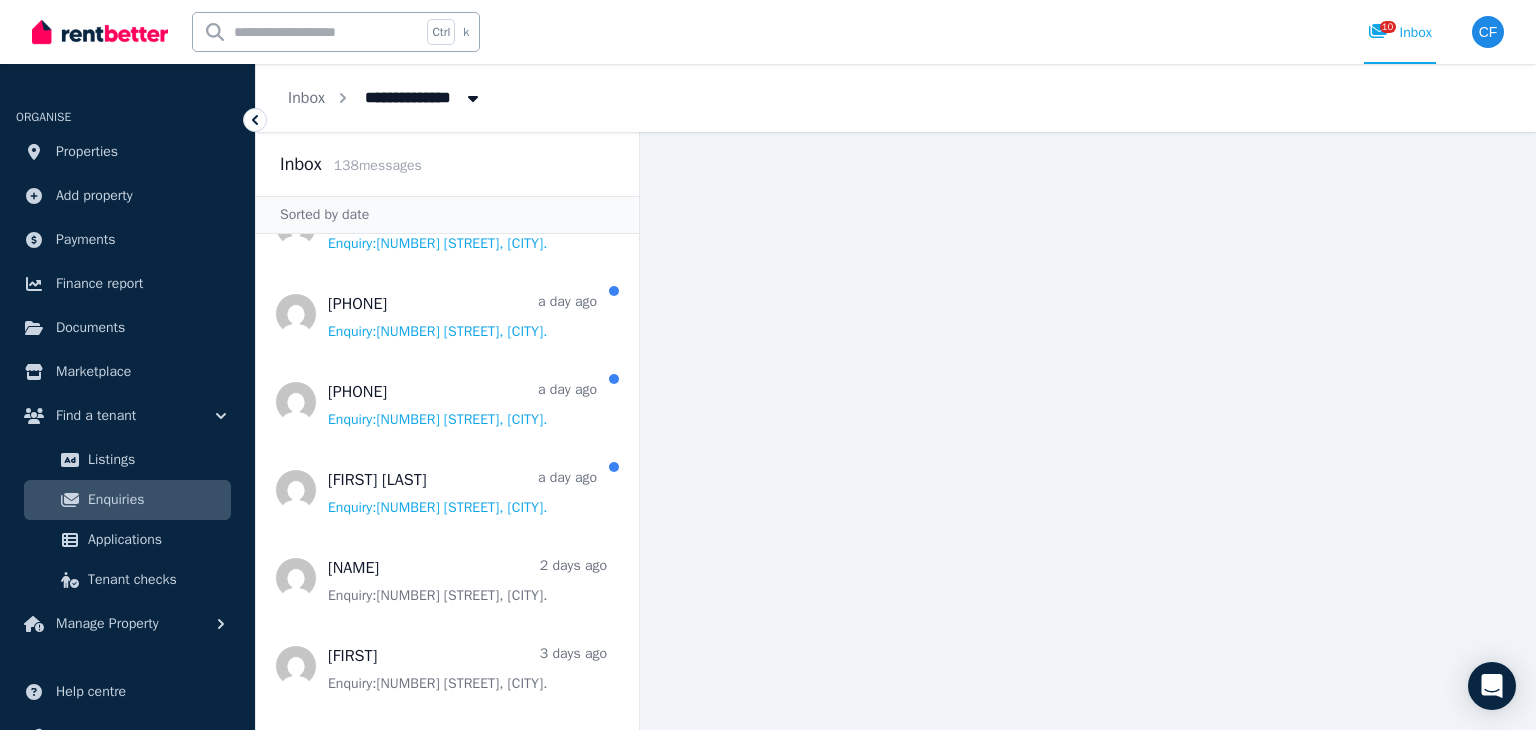 scroll, scrollTop: 718, scrollLeft: 0, axis: vertical 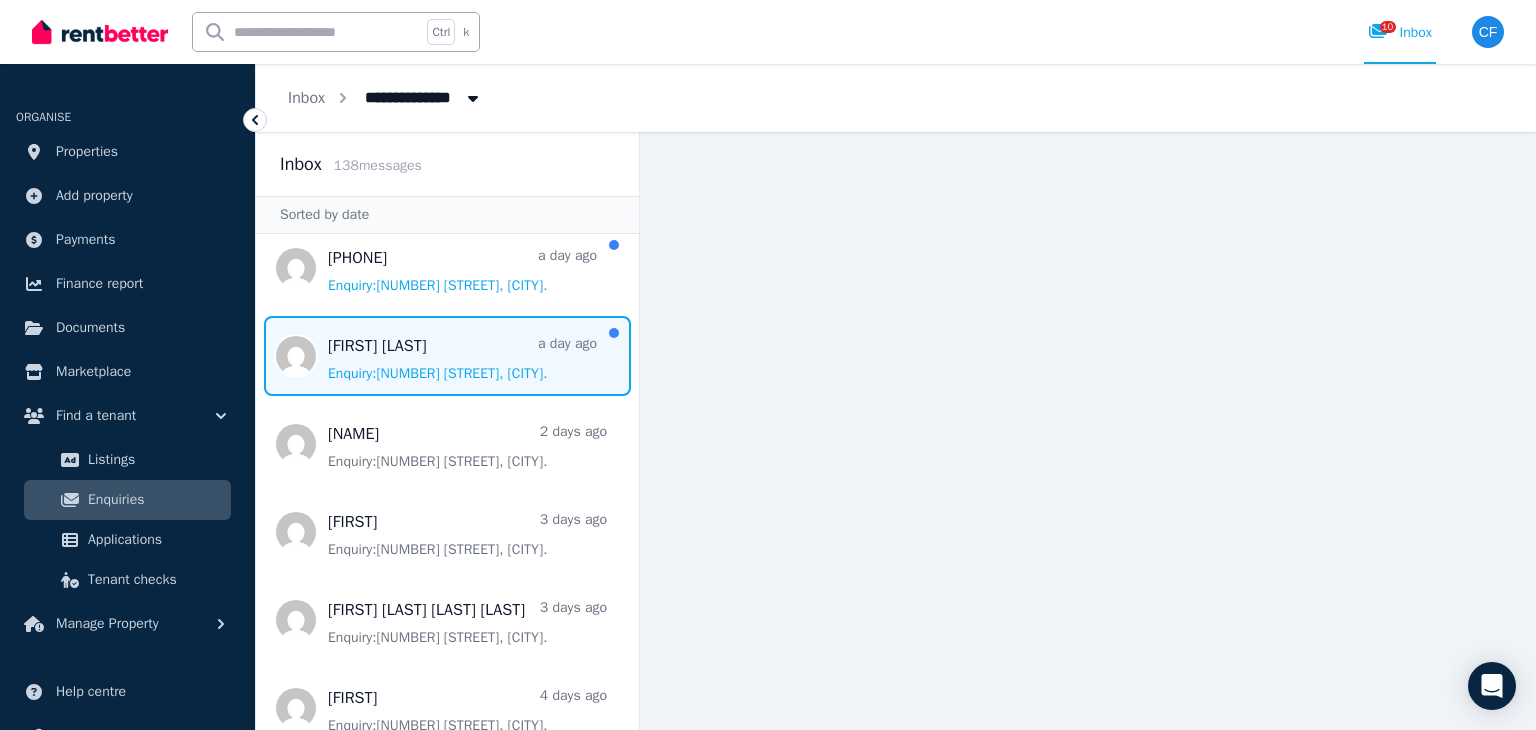 click at bounding box center [447, 356] 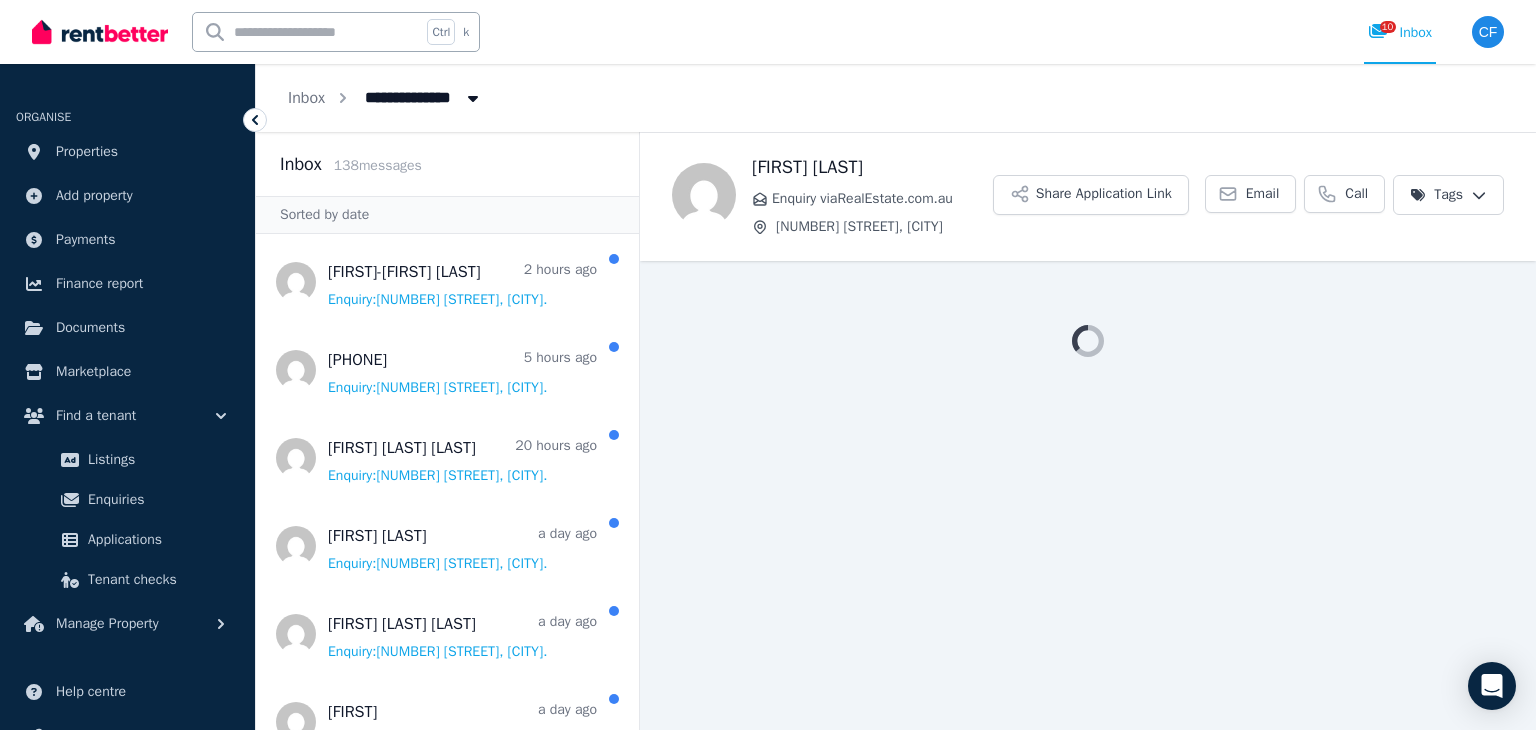 scroll, scrollTop: 0, scrollLeft: 0, axis: both 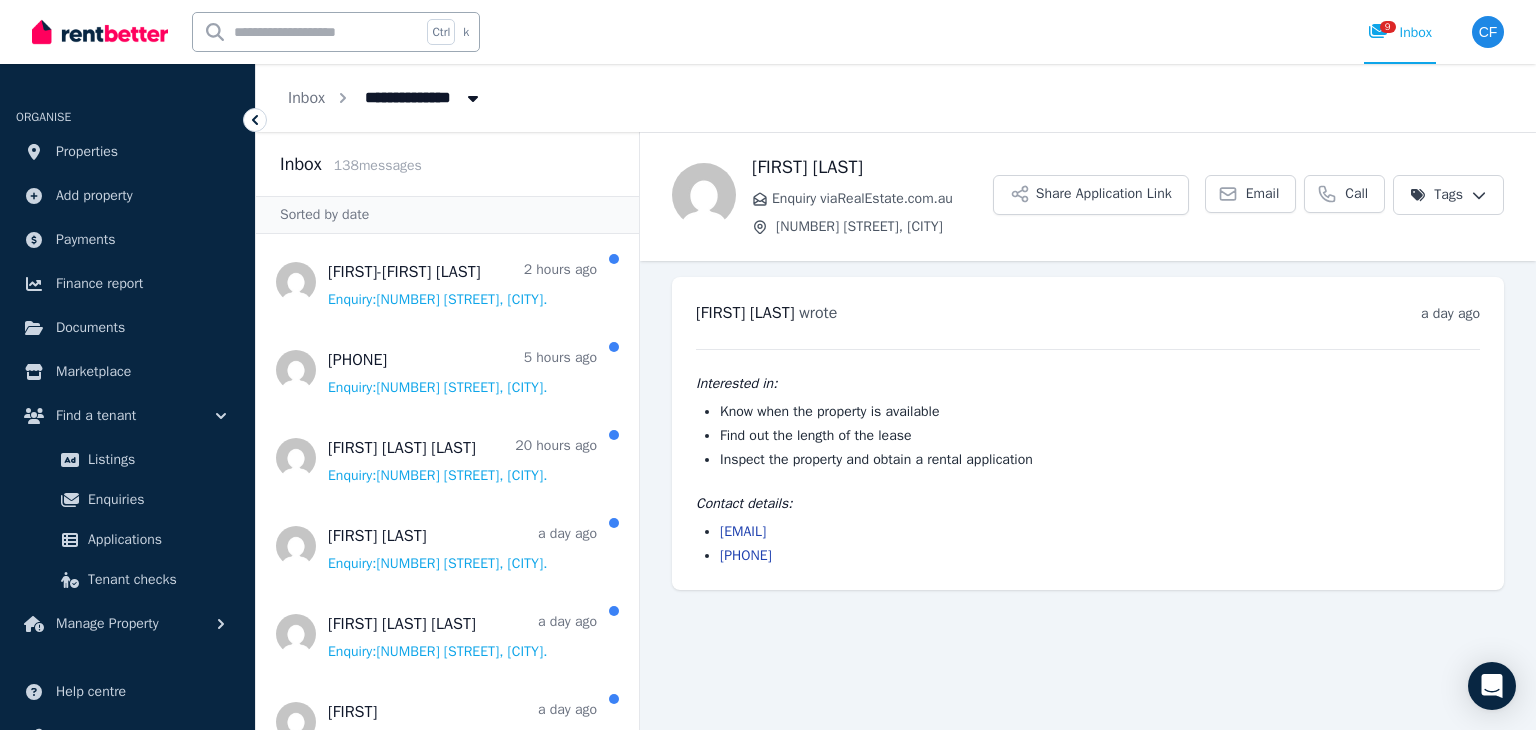 drag, startPoint x: 860, startPoint y: 526, endPoint x: 717, endPoint y: 529, distance: 143.03146 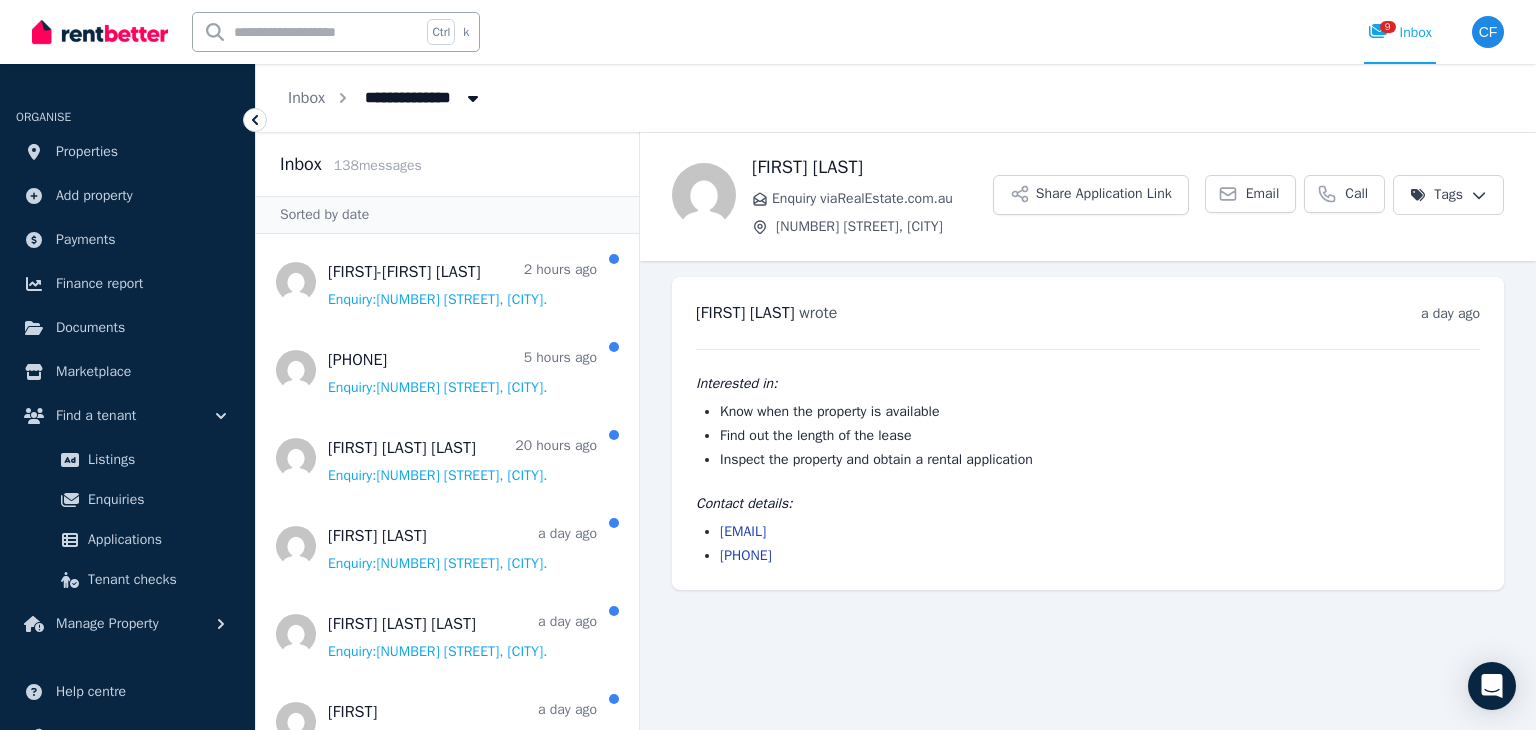 click on "jw1959@live.com.au 0478 709 019" at bounding box center [1088, 544] 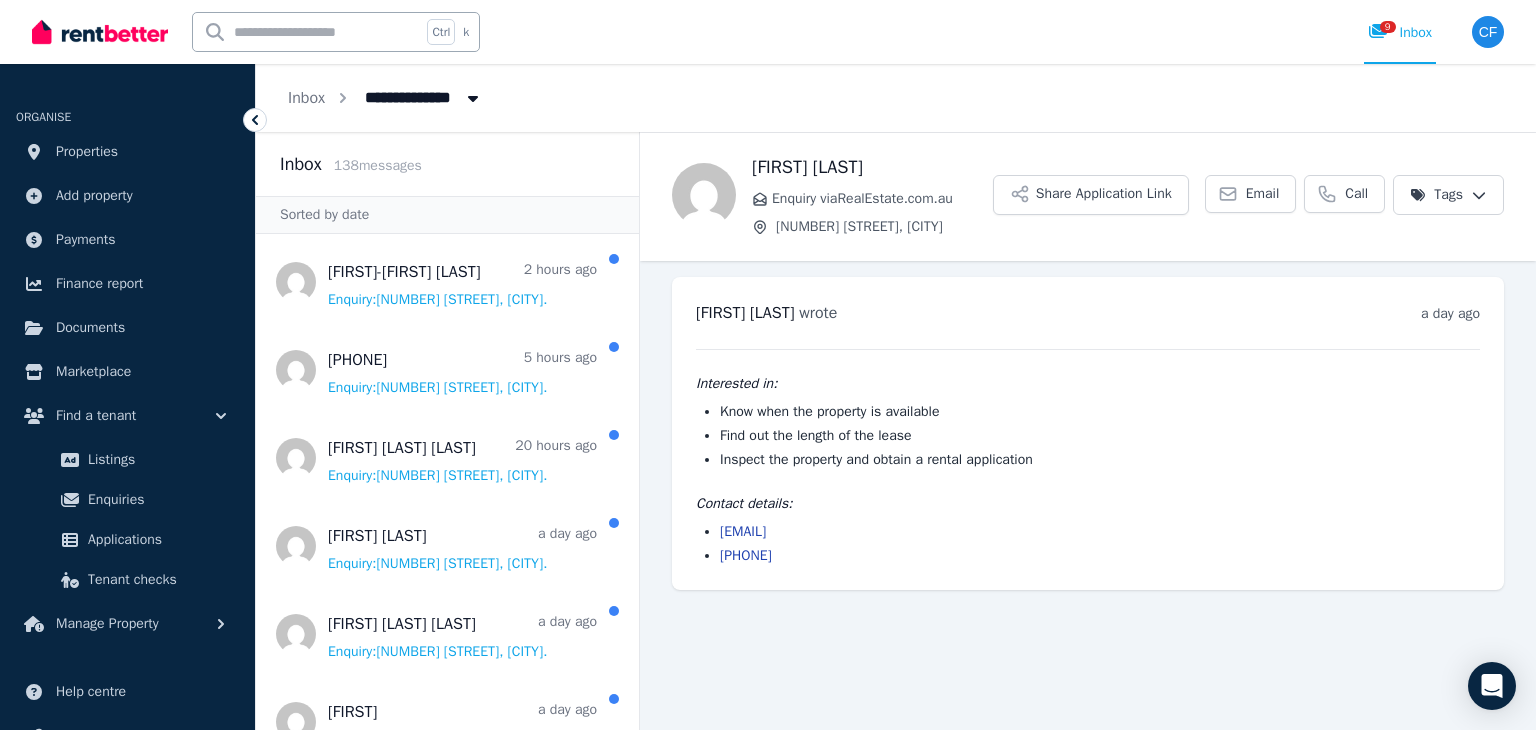 copy on "jw1959@live.com.au" 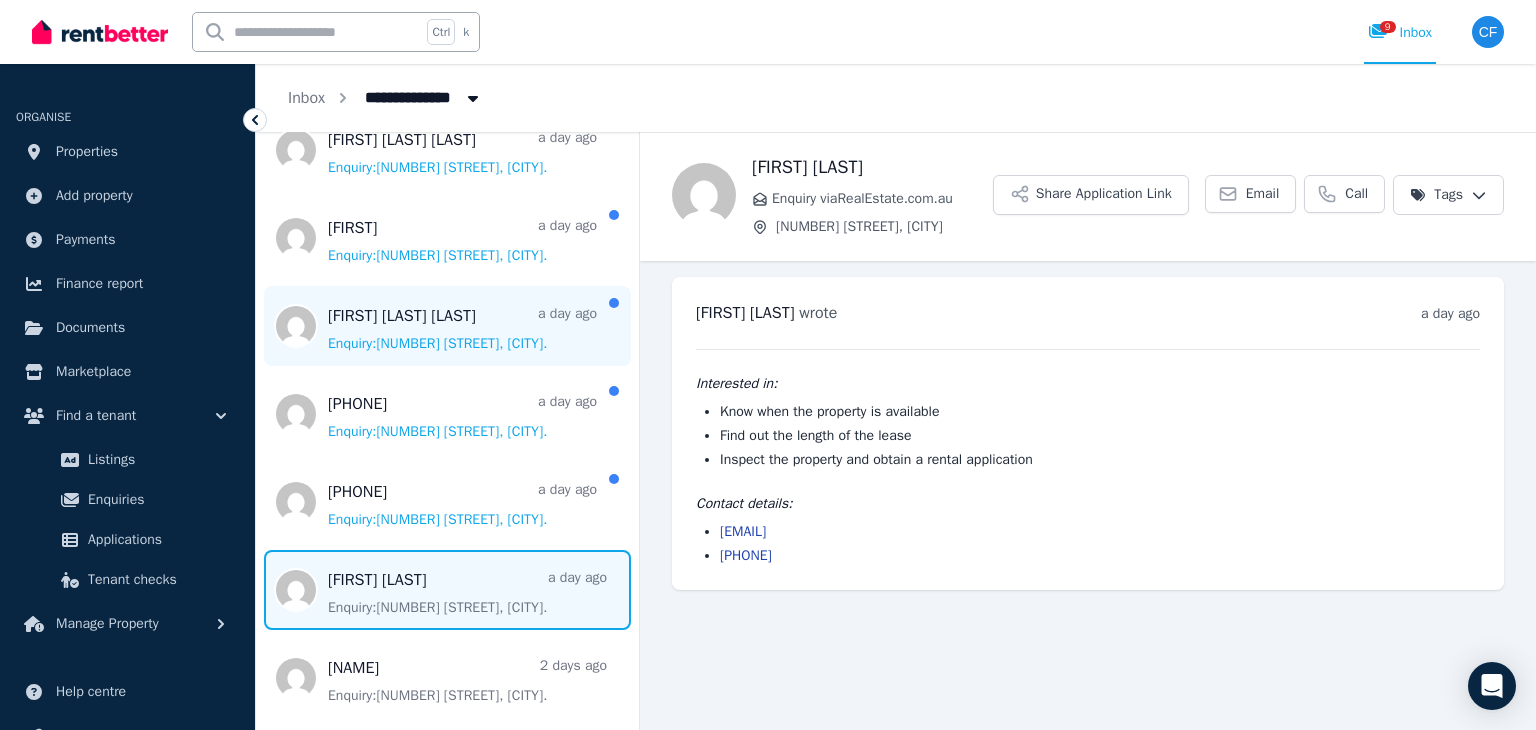 scroll, scrollTop: 520, scrollLeft: 0, axis: vertical 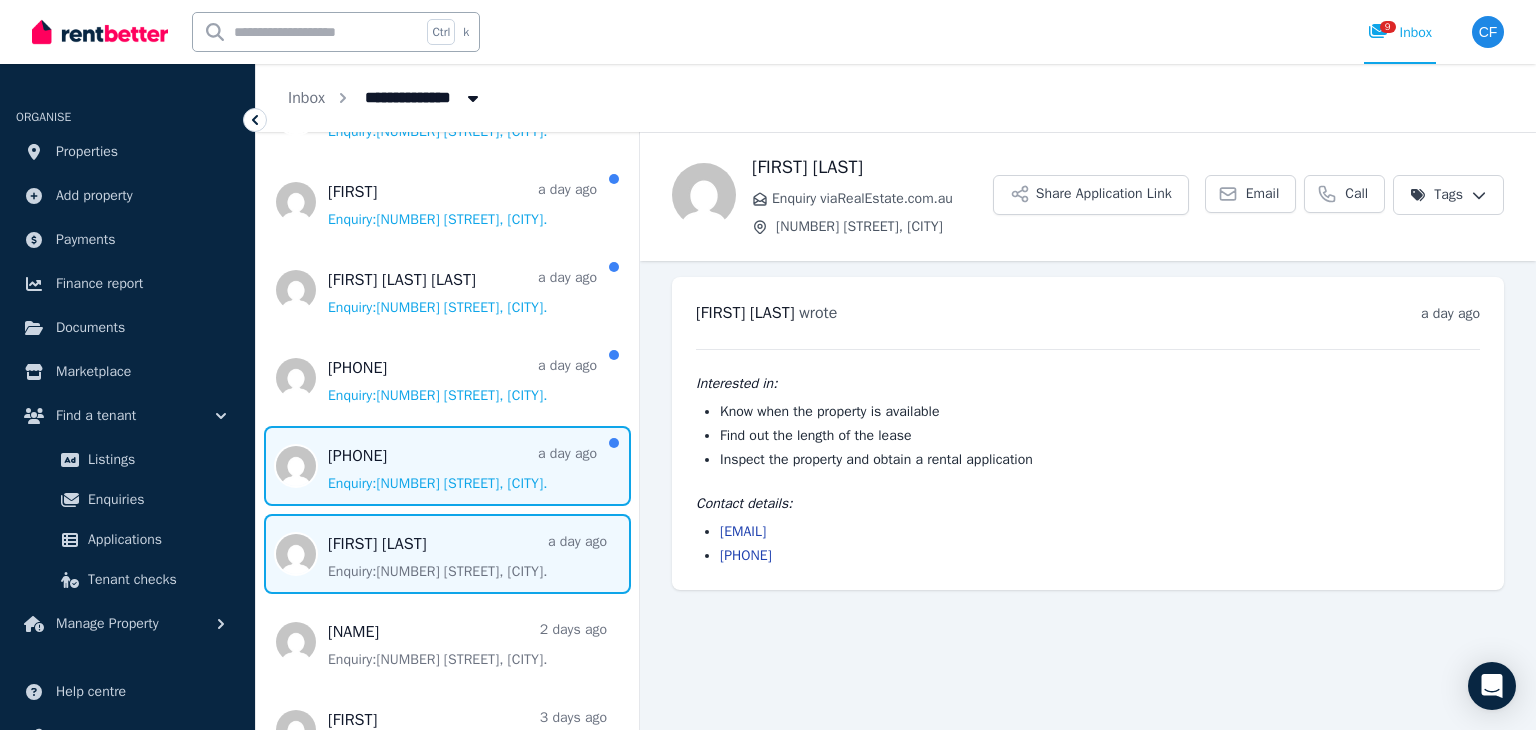 click at bounding box center (447, 466) 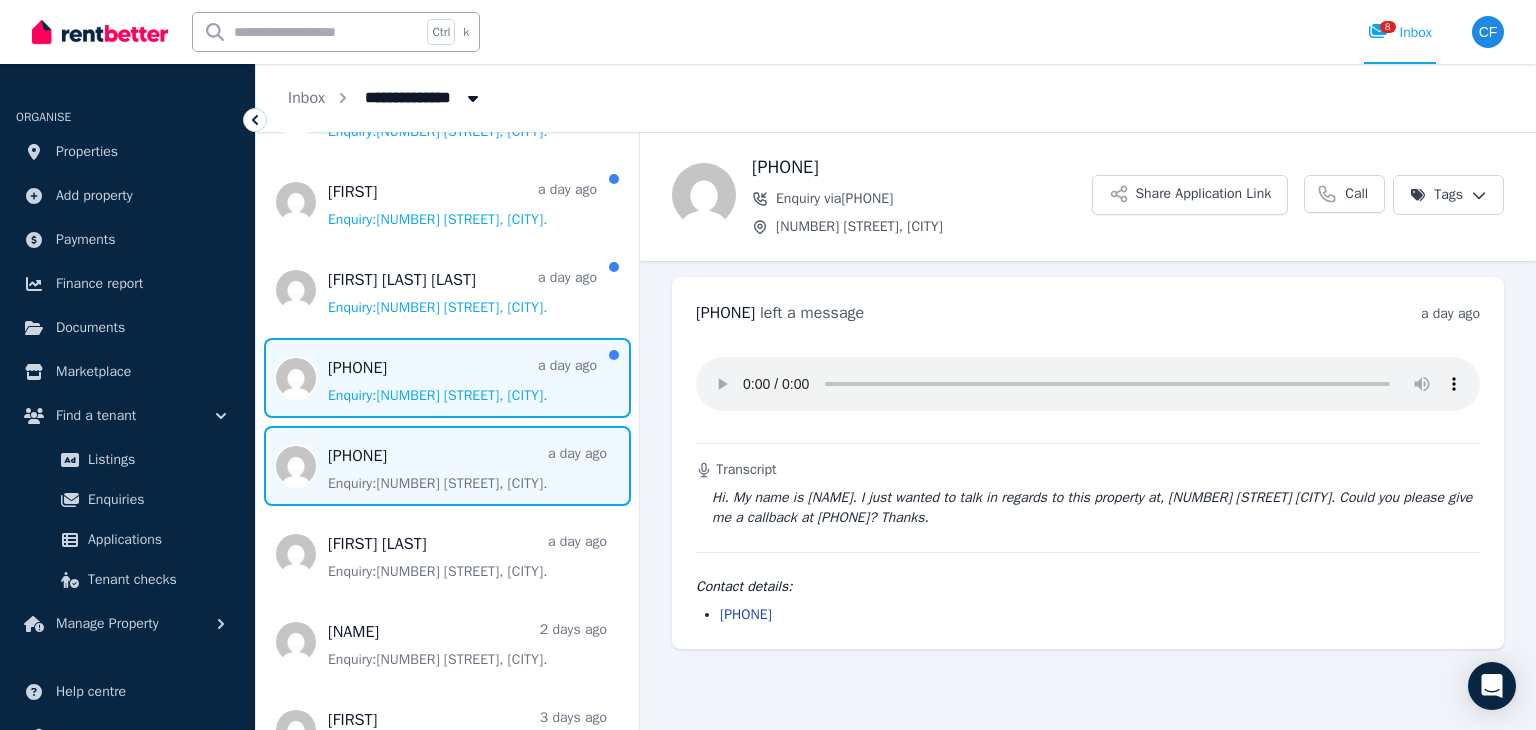 click at bounding box center [447, 378] 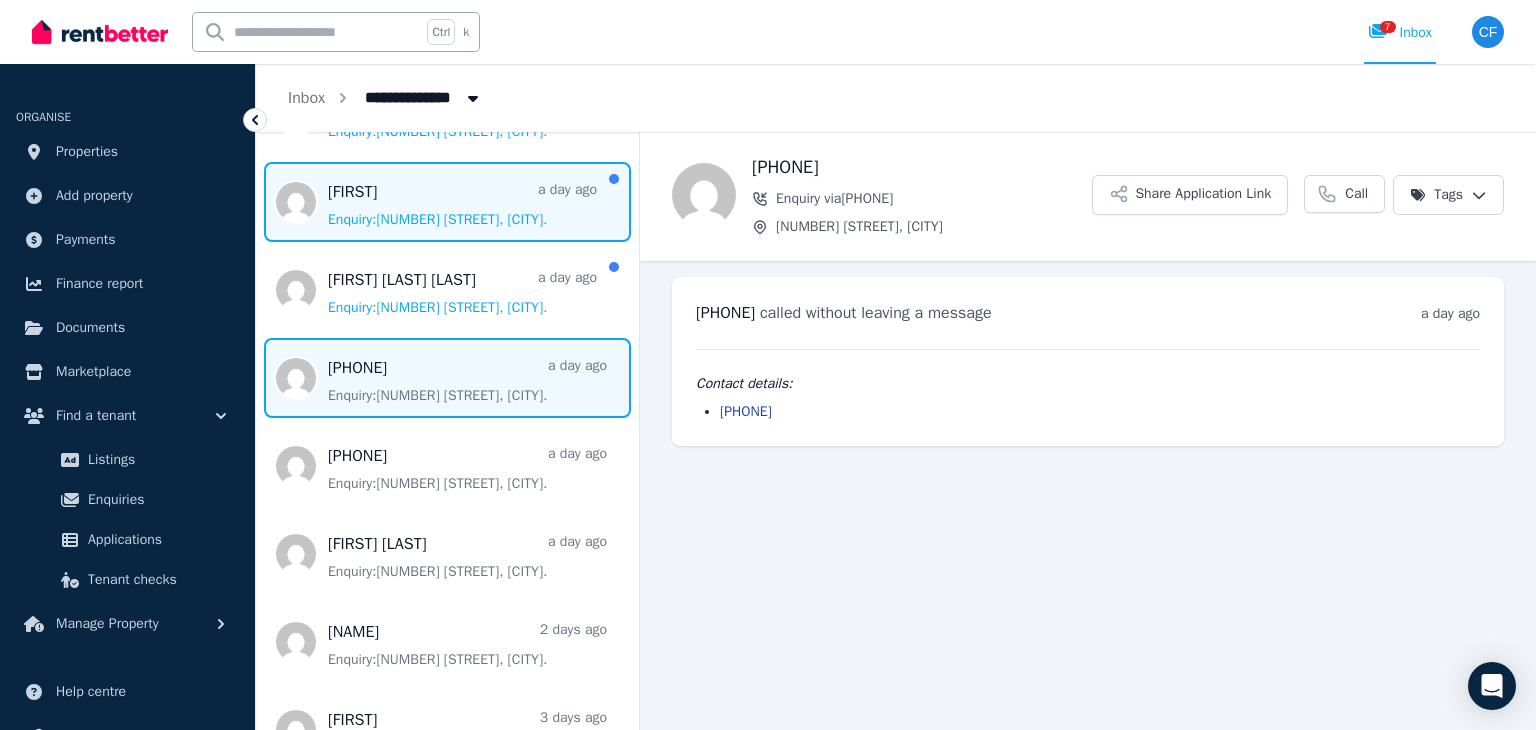 click at bounding box center [447, 202] 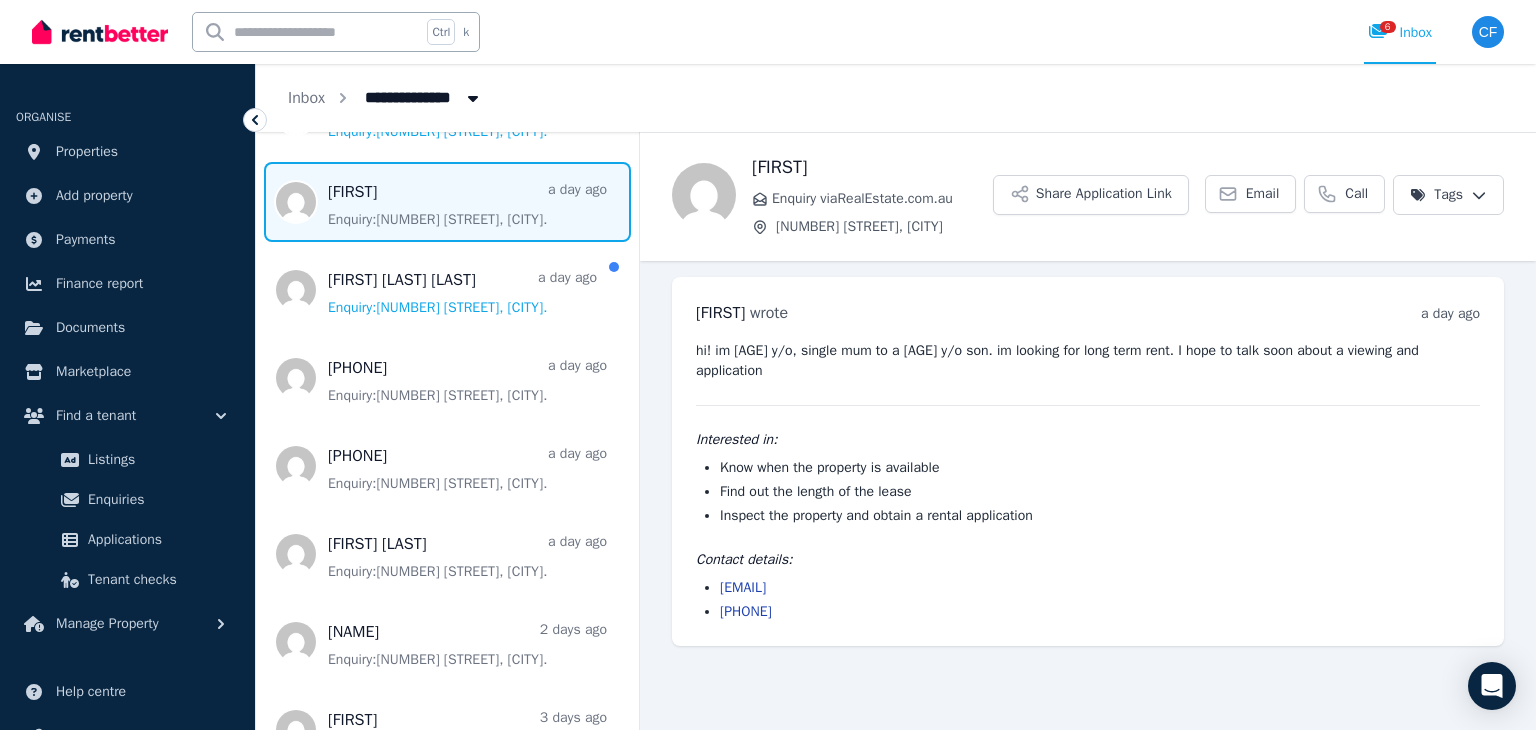 drag, startPoint x: 911, startPoint y: 572, endPoint x: 720, endPoint y: 567, distance: 191.06543 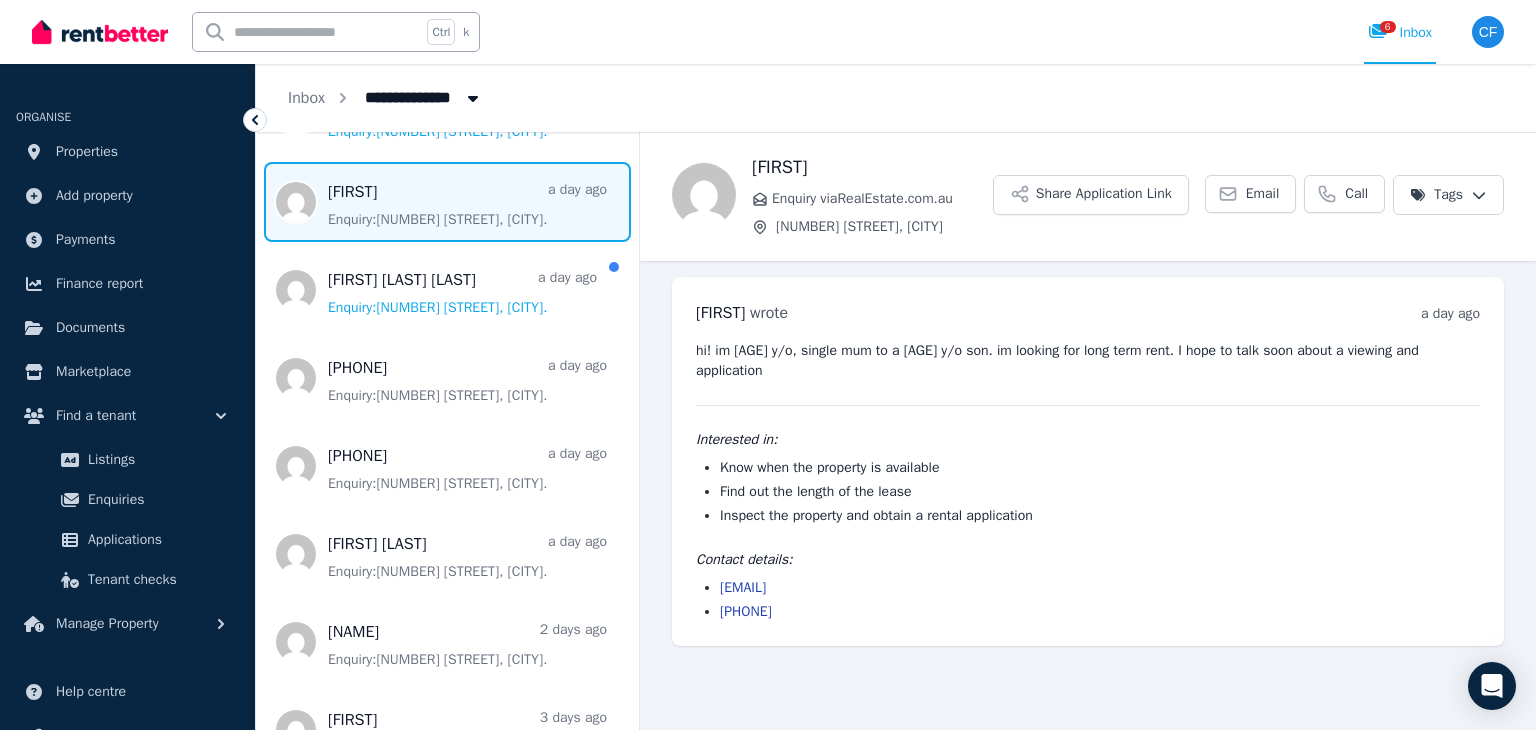 click on "fuenzalidaelisabett@gnail.com" at bounding box center [1100, 588] 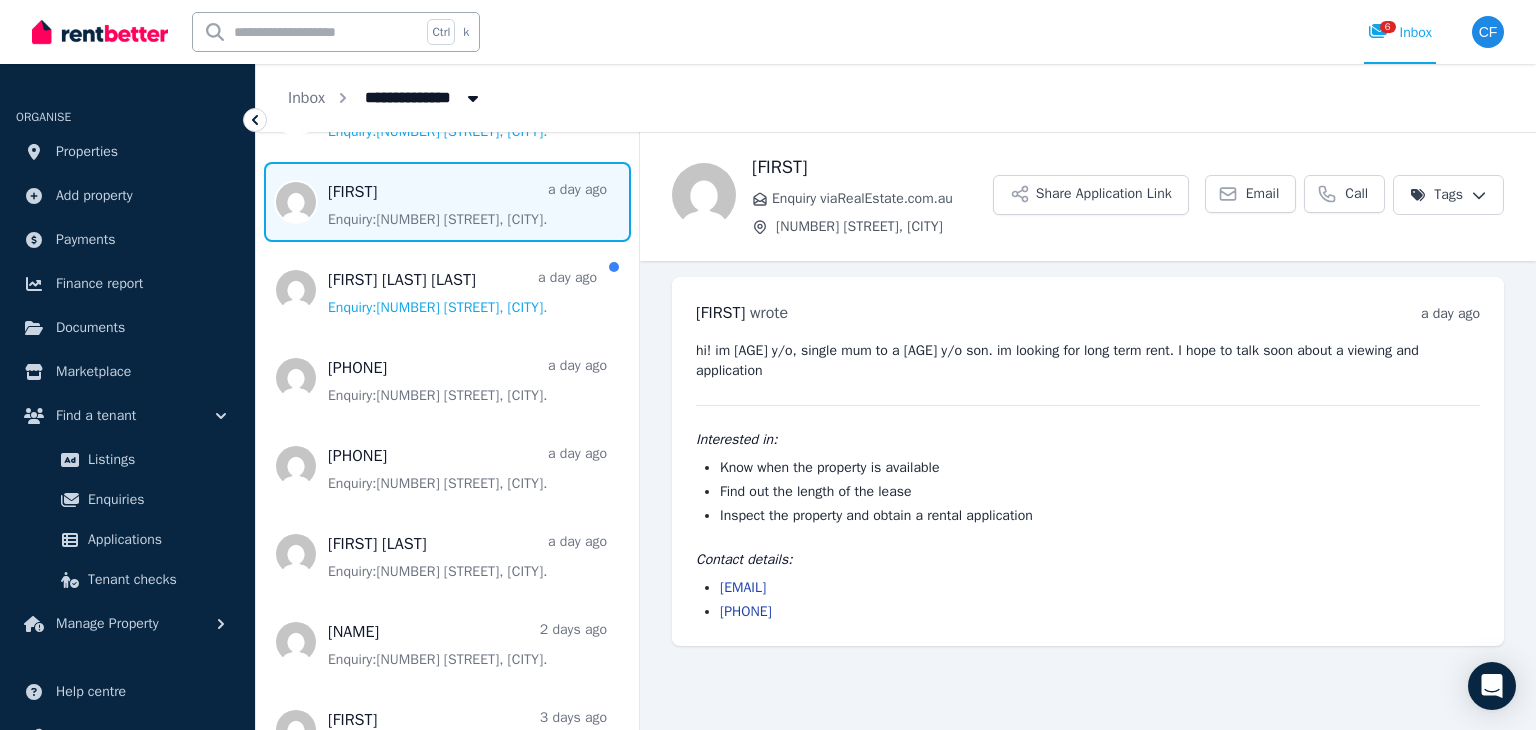 copy on "fuenzalidaelisabett@gnail.com" 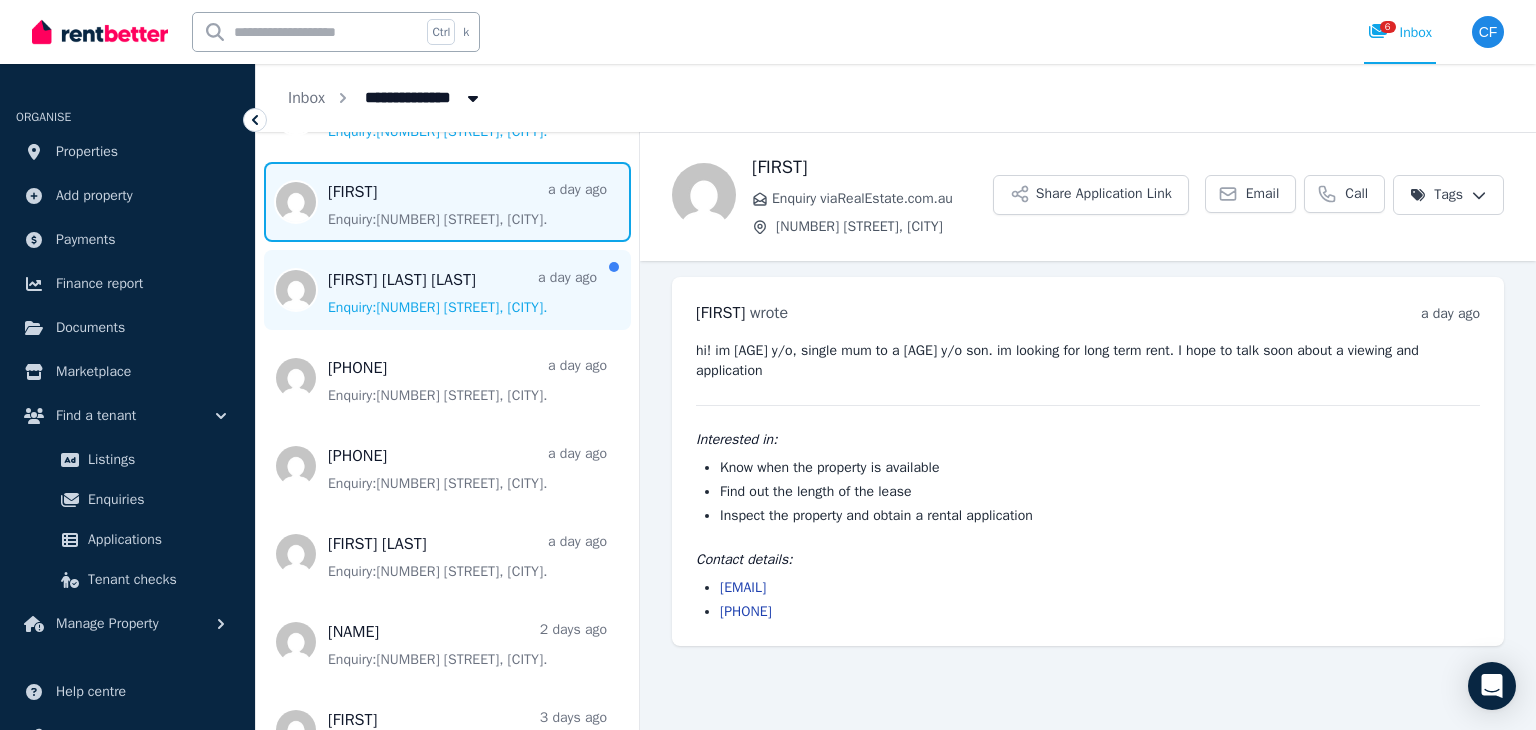 scroll, scrollTop: 500, scrollLeft: 0, axis: vertical 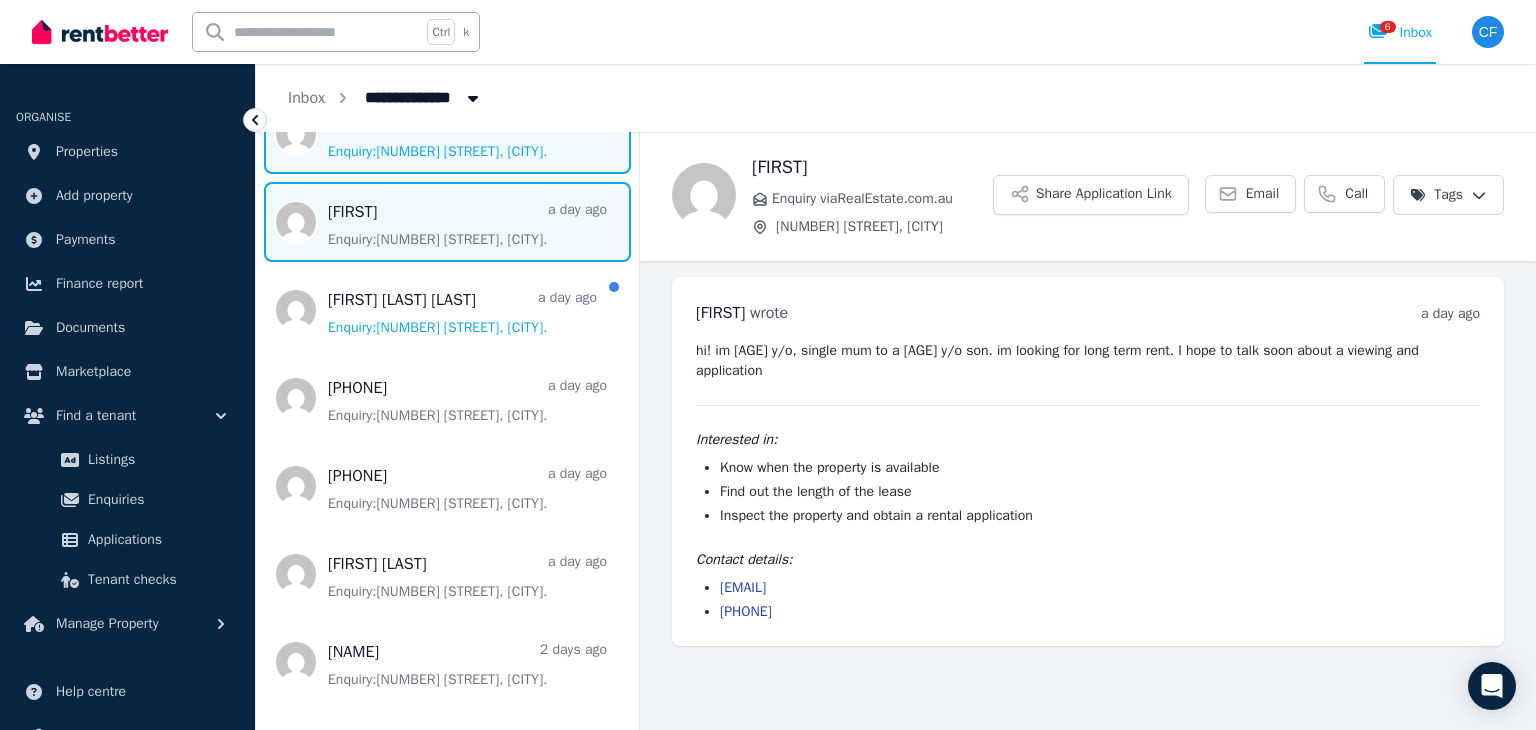 click at bounding box center [447, 134] 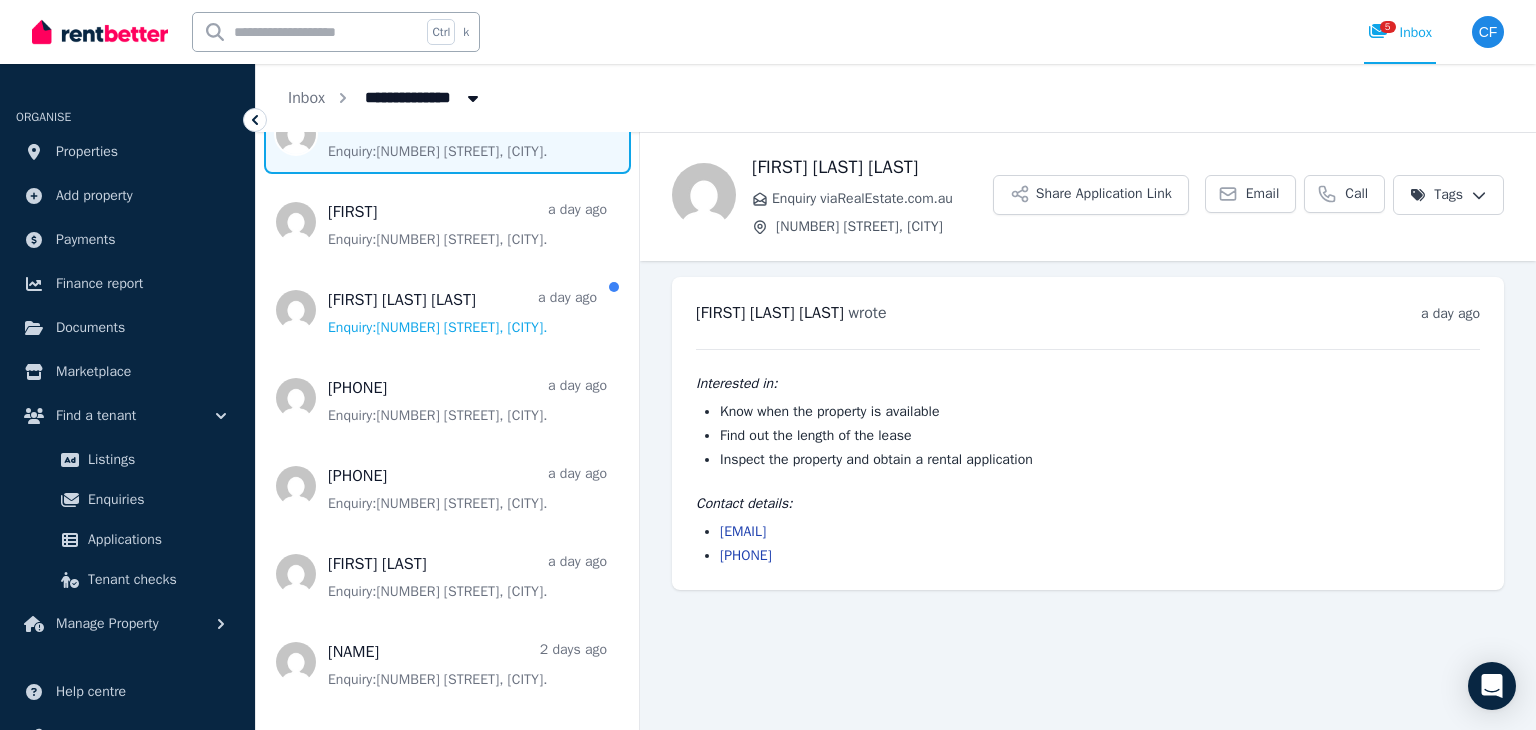 drag, startPoint x: 864, startPoint y: 537, endPoint x: 716, endPoint y: 531, distance: 148.12157 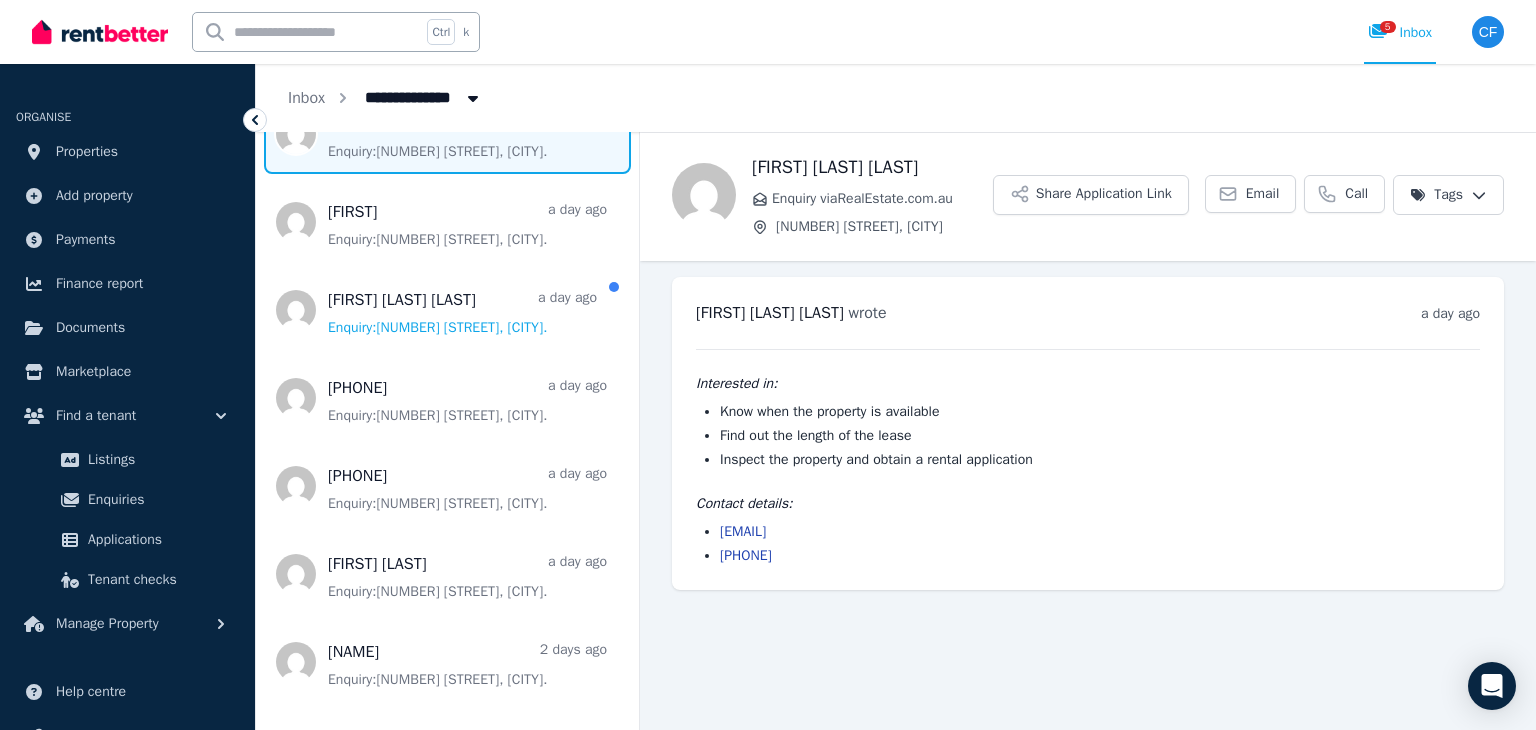 click on "hanwrightr@gmail.com 0401 939 194" at bounding box center [1088, 544] 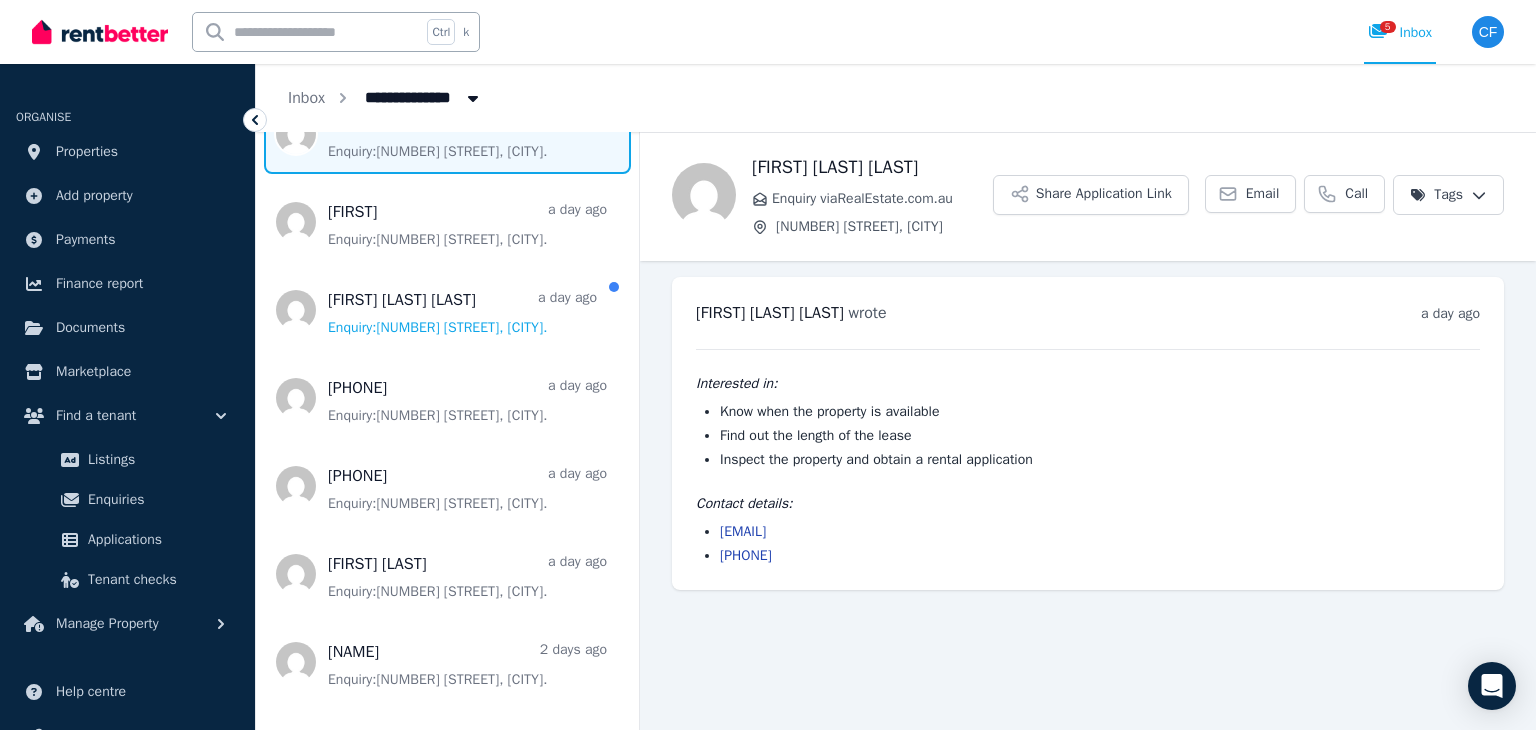 copy on "hanwrightr@gmail.com" 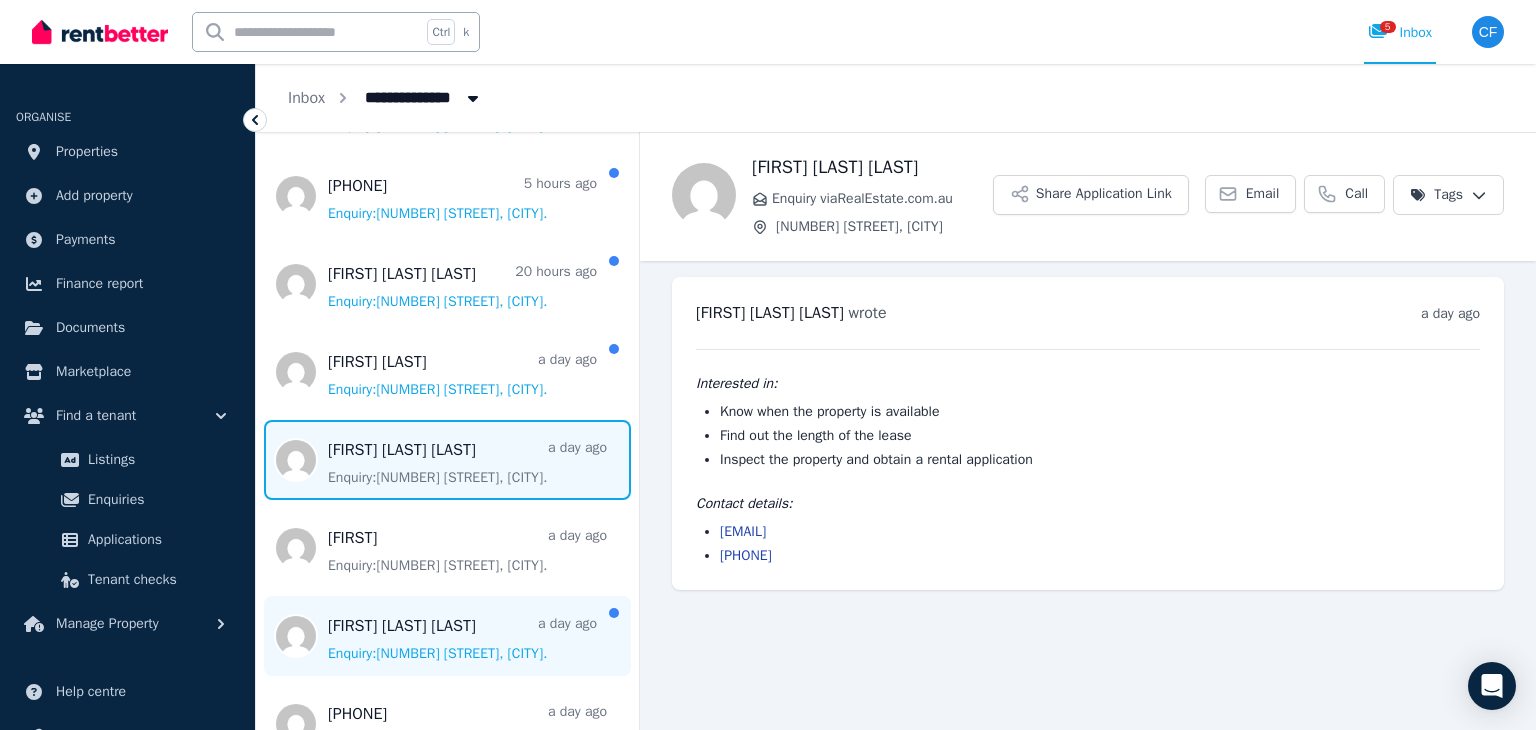 scroll, scrollTop: 140, scrollLeft: 0, axis: vertical 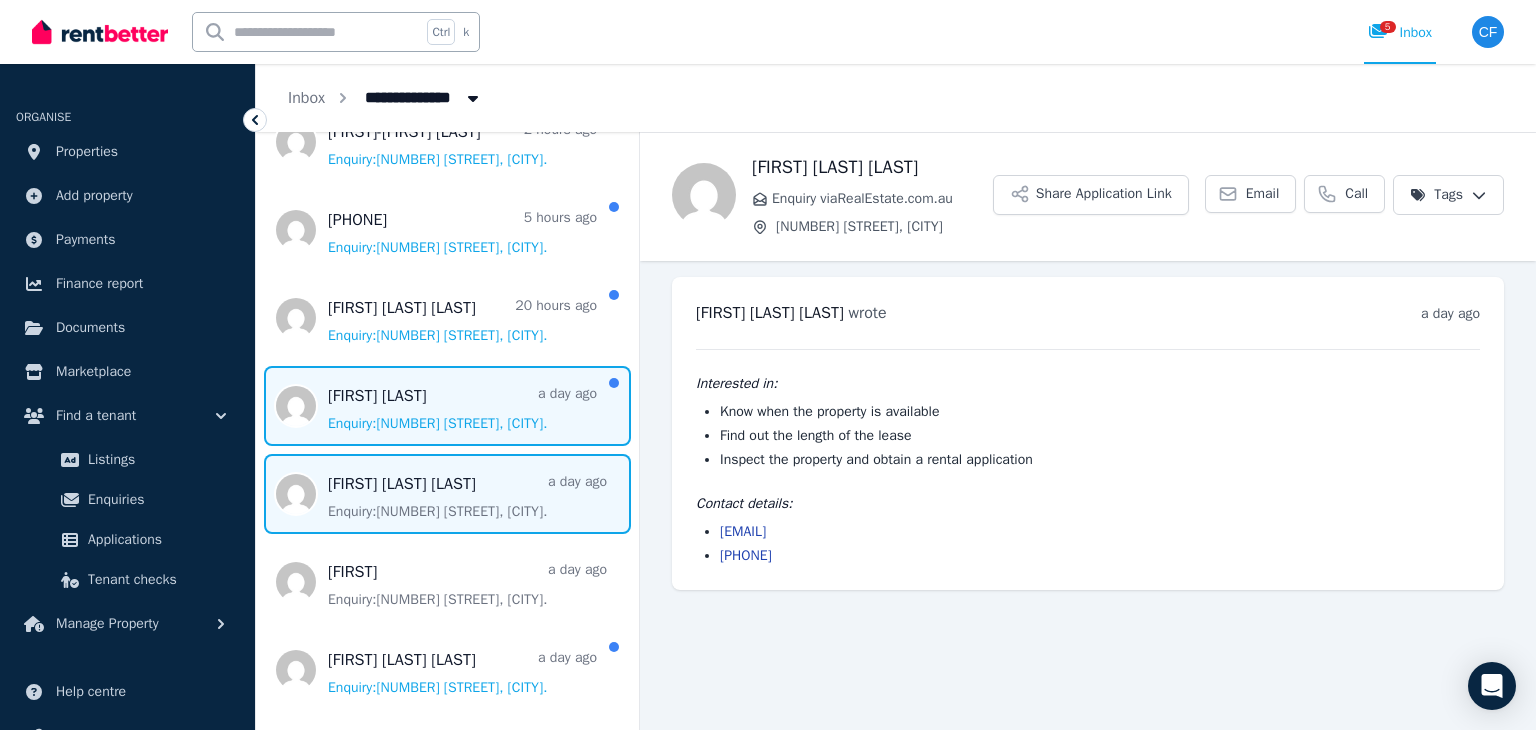 click at bounding box center [447, 406] 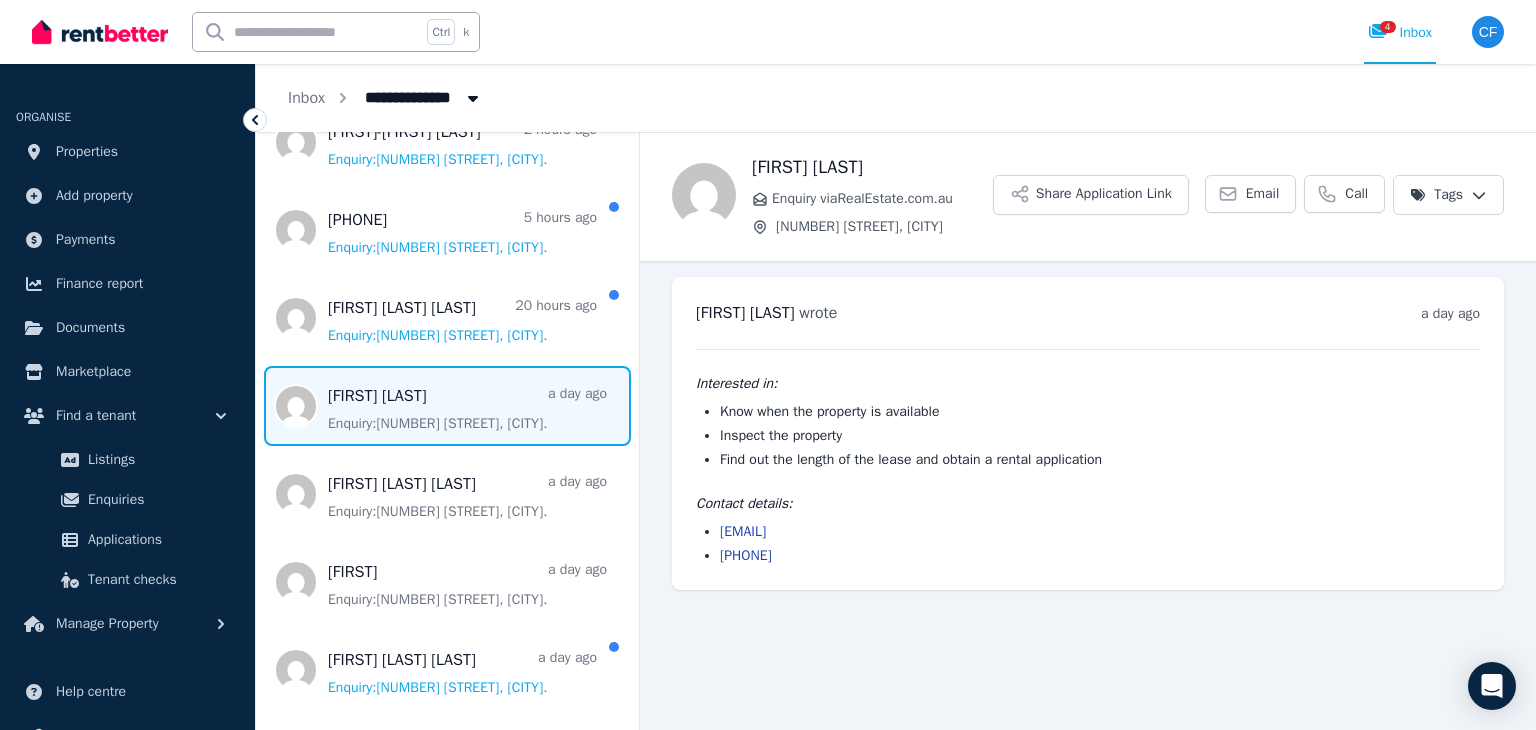 drag, startPoint x: 875, startPoint y: 536, endPoint x: 699, endPoint y: 528, distance: 176.18172 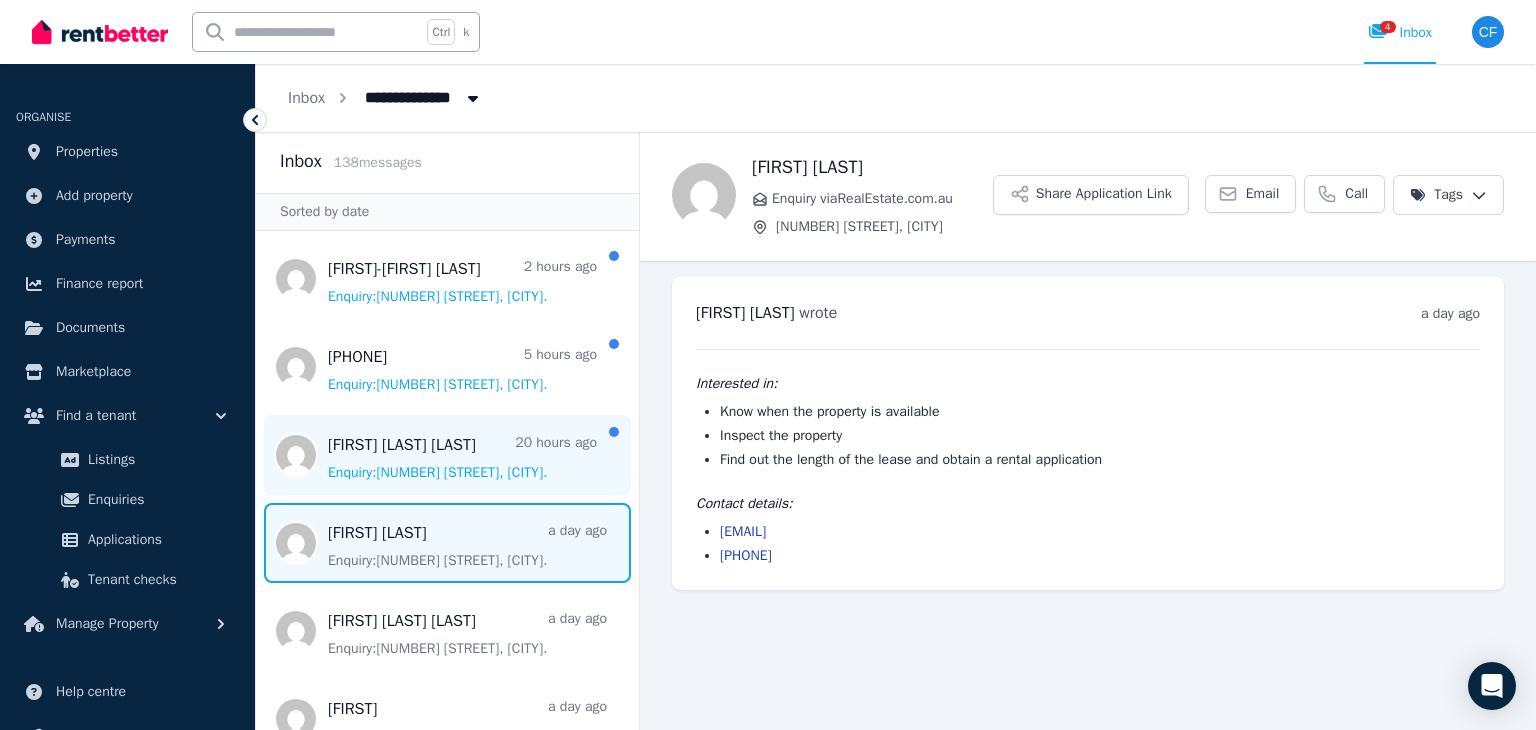 scroll, scrollTop: 0, scrollLeft: 0, axis: both 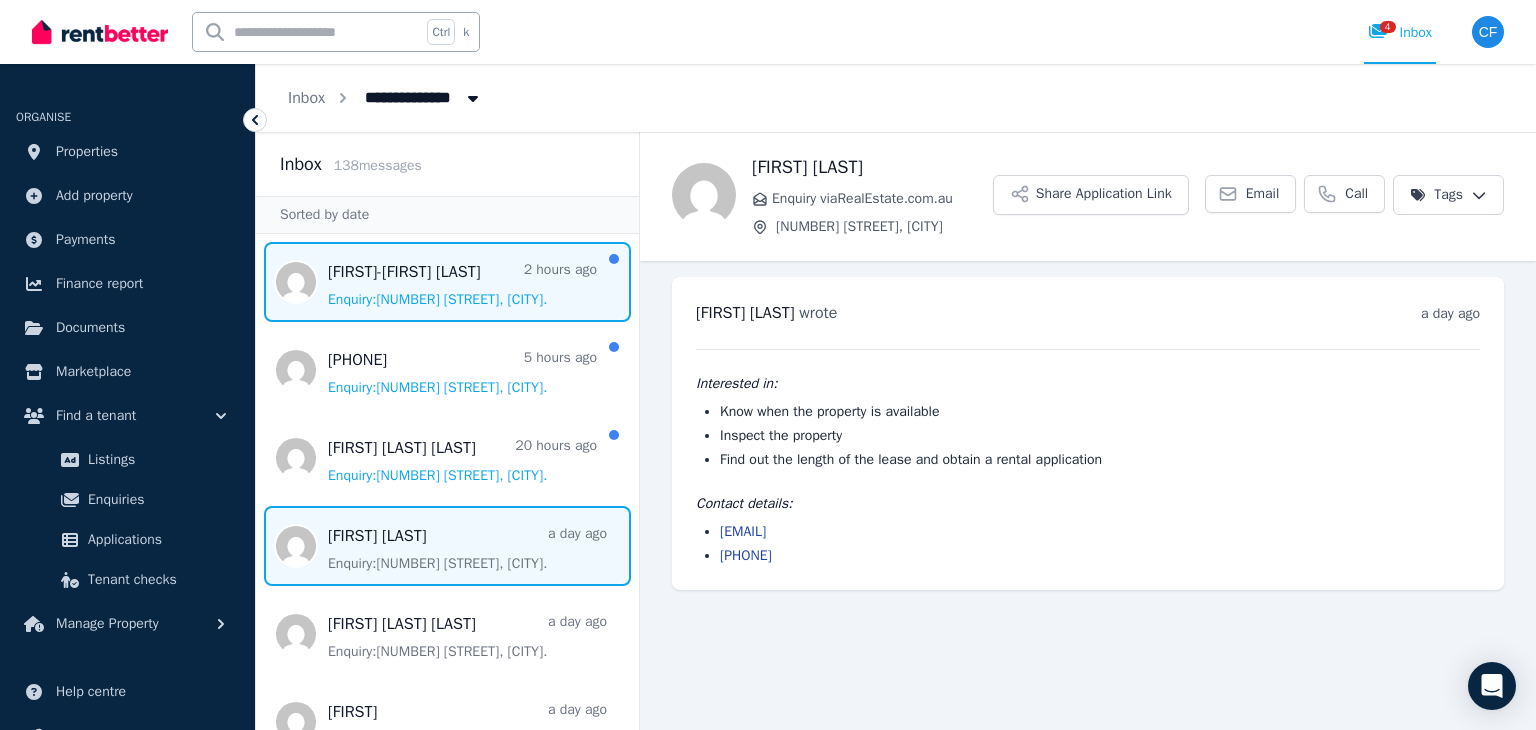 click at bounding box center [447, 282] 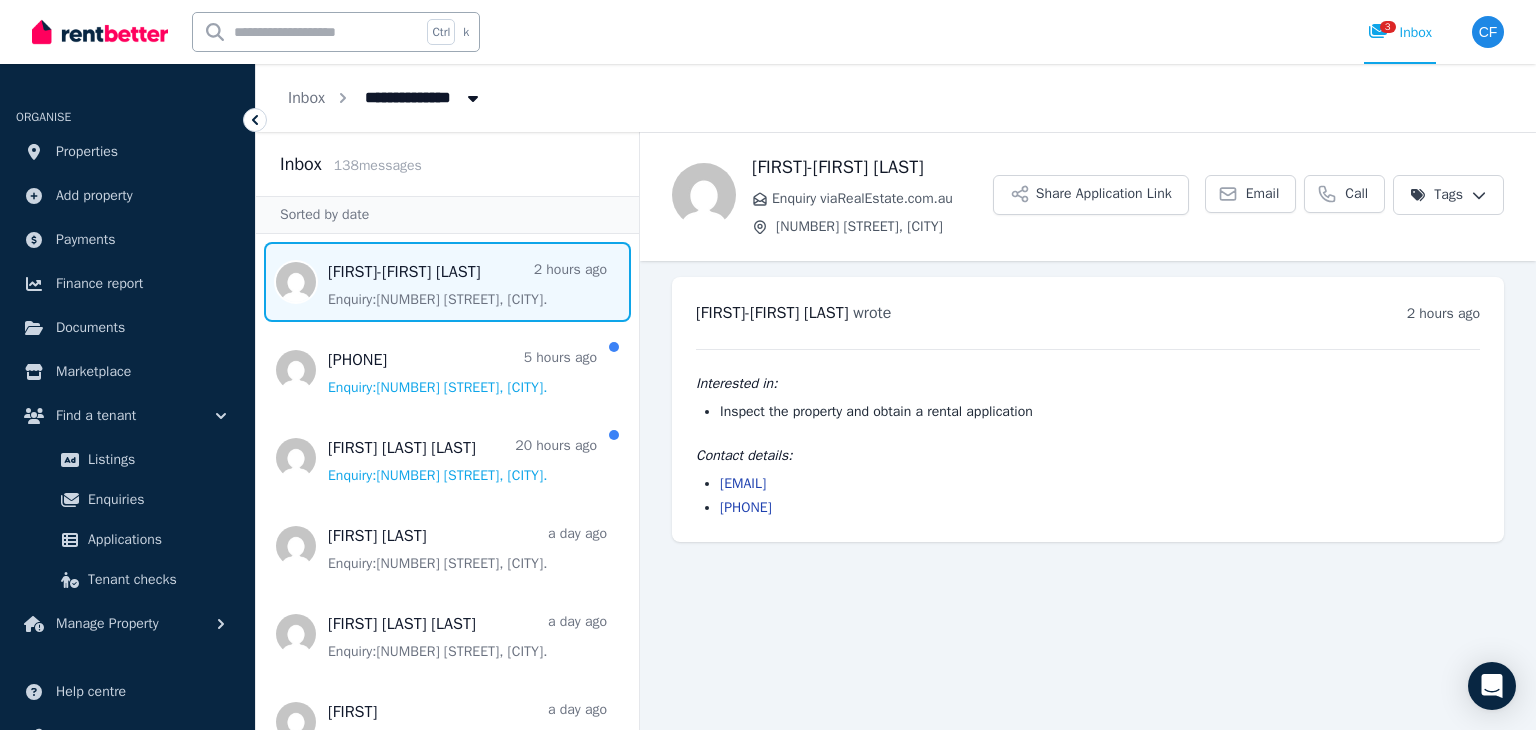 drag, startPoint x: 909, startPoint y: 477, endPoint x: 720, endPoint y: 489, distance: 189.38057 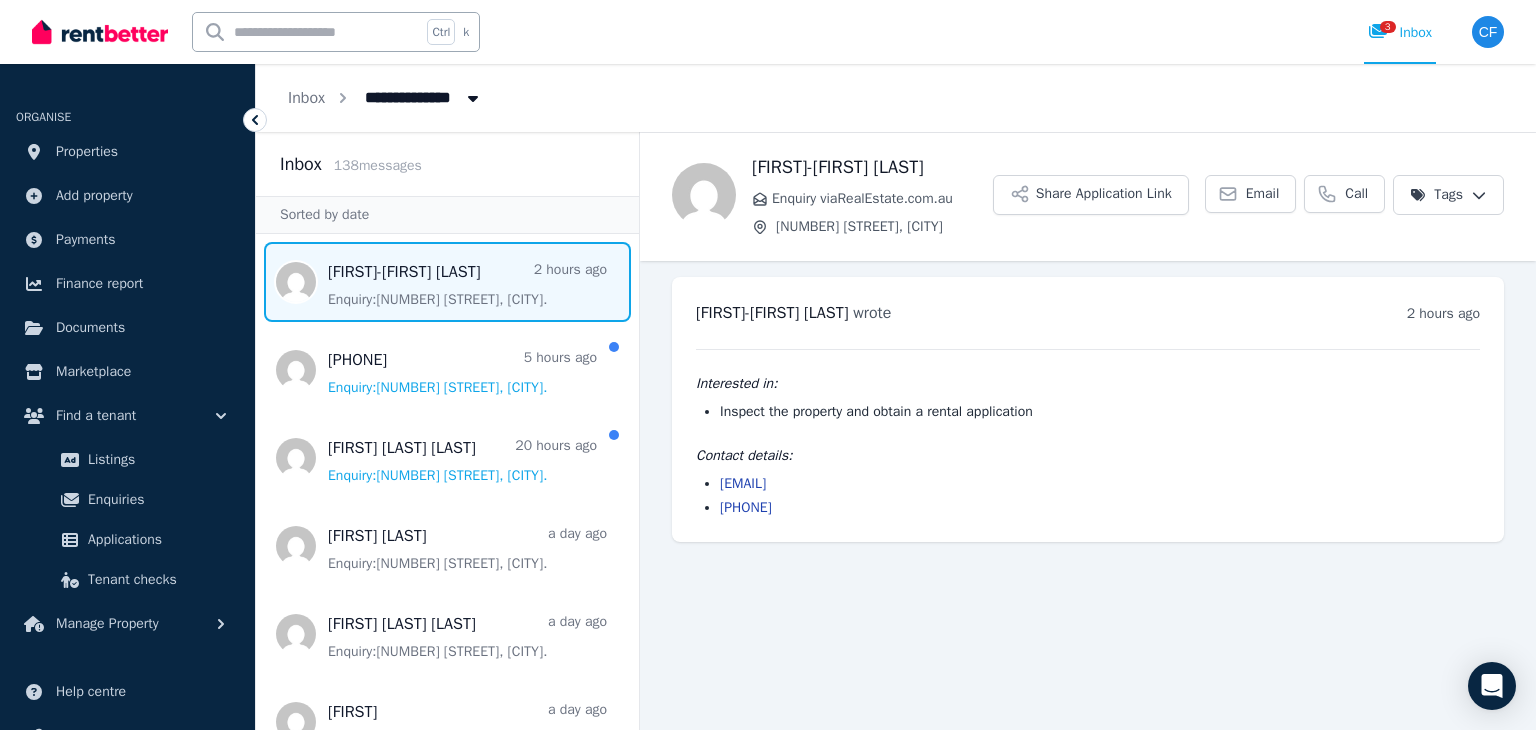 click on "manissaann55@gmail.com" at bounding box center (1100, 484) 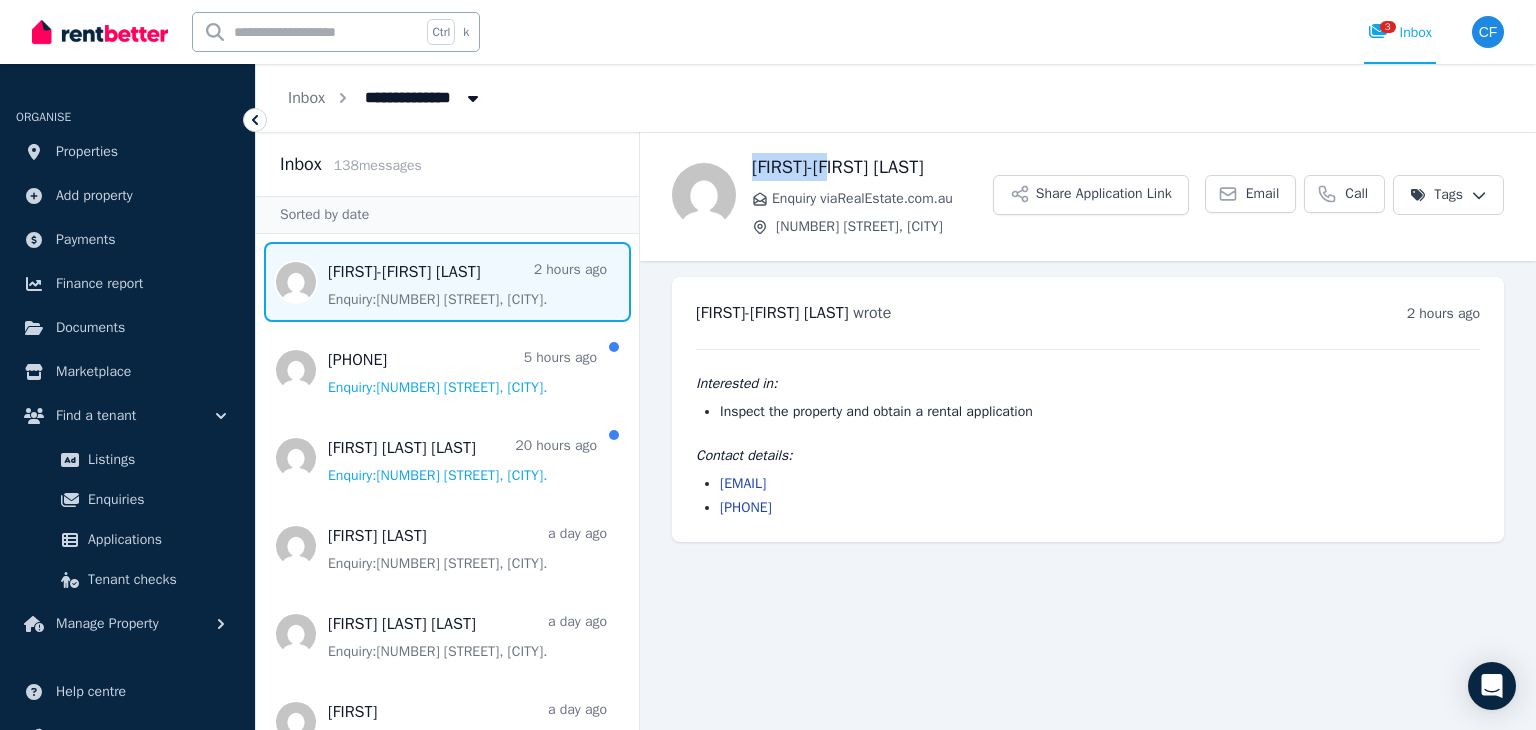 drag, startPoint x: 756, startPoint y: 165, endPoint x: 848, endPoint y: 173, distance: 92.34717 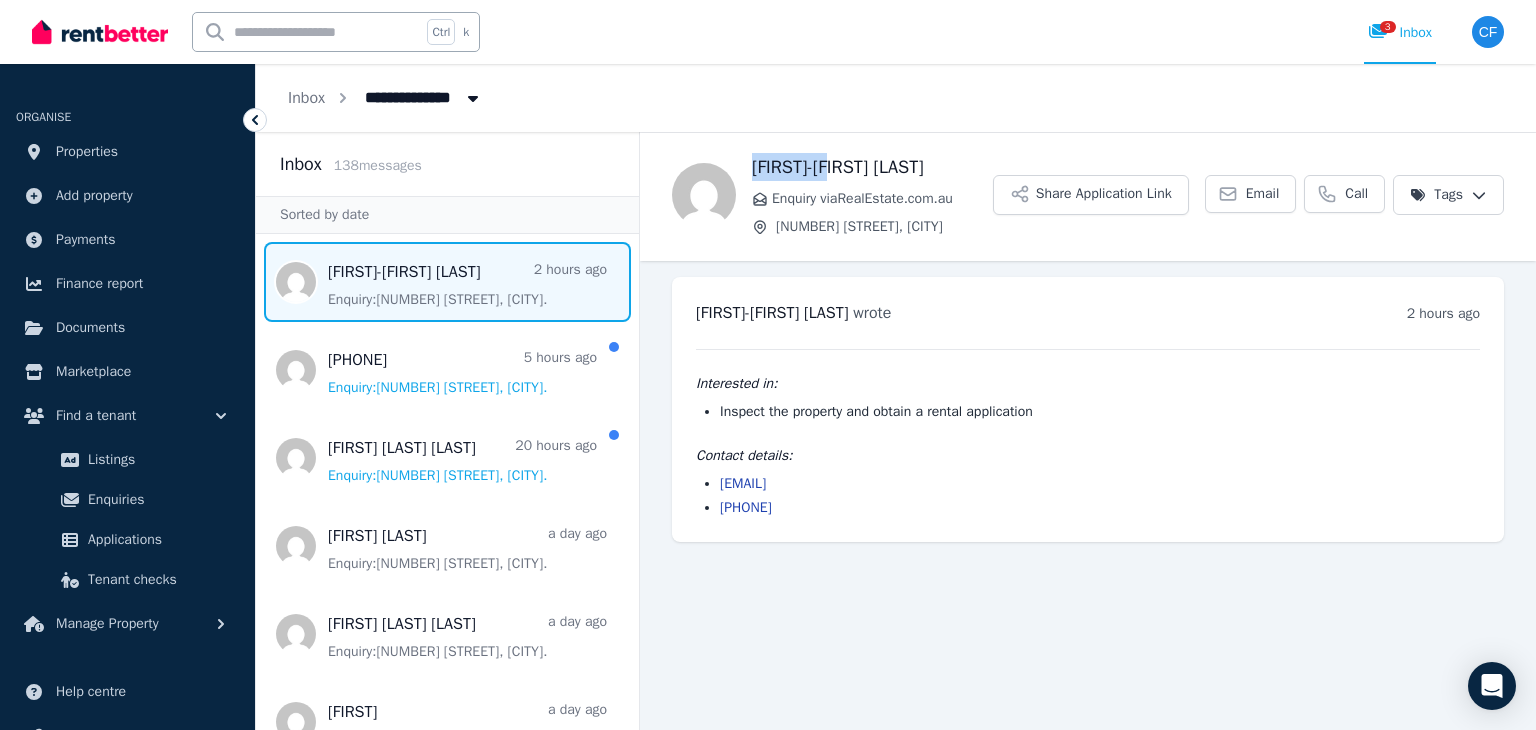 click on "Manissa-Ann chamberlain" at bounding box center [872, 167] 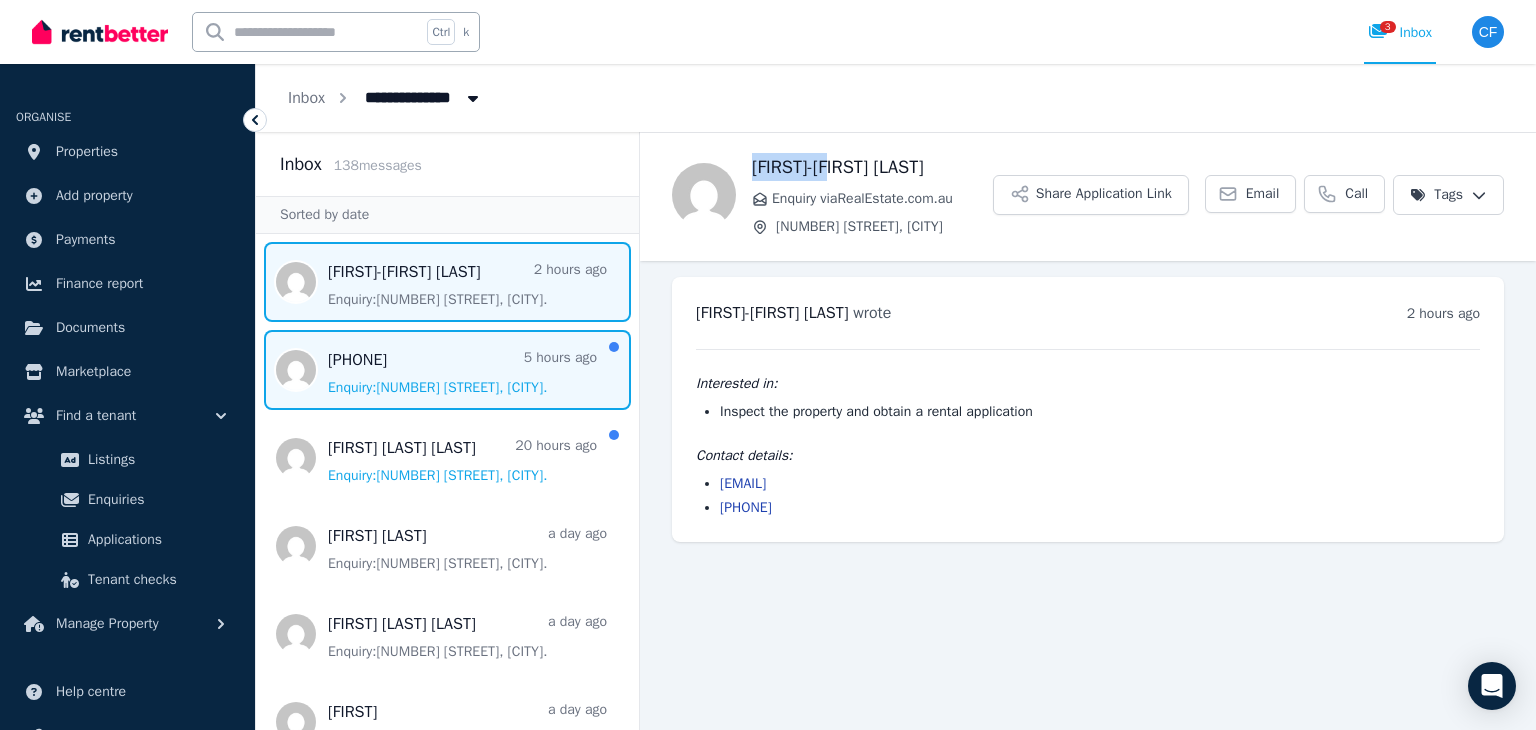 click at bounding box center (447, 370) 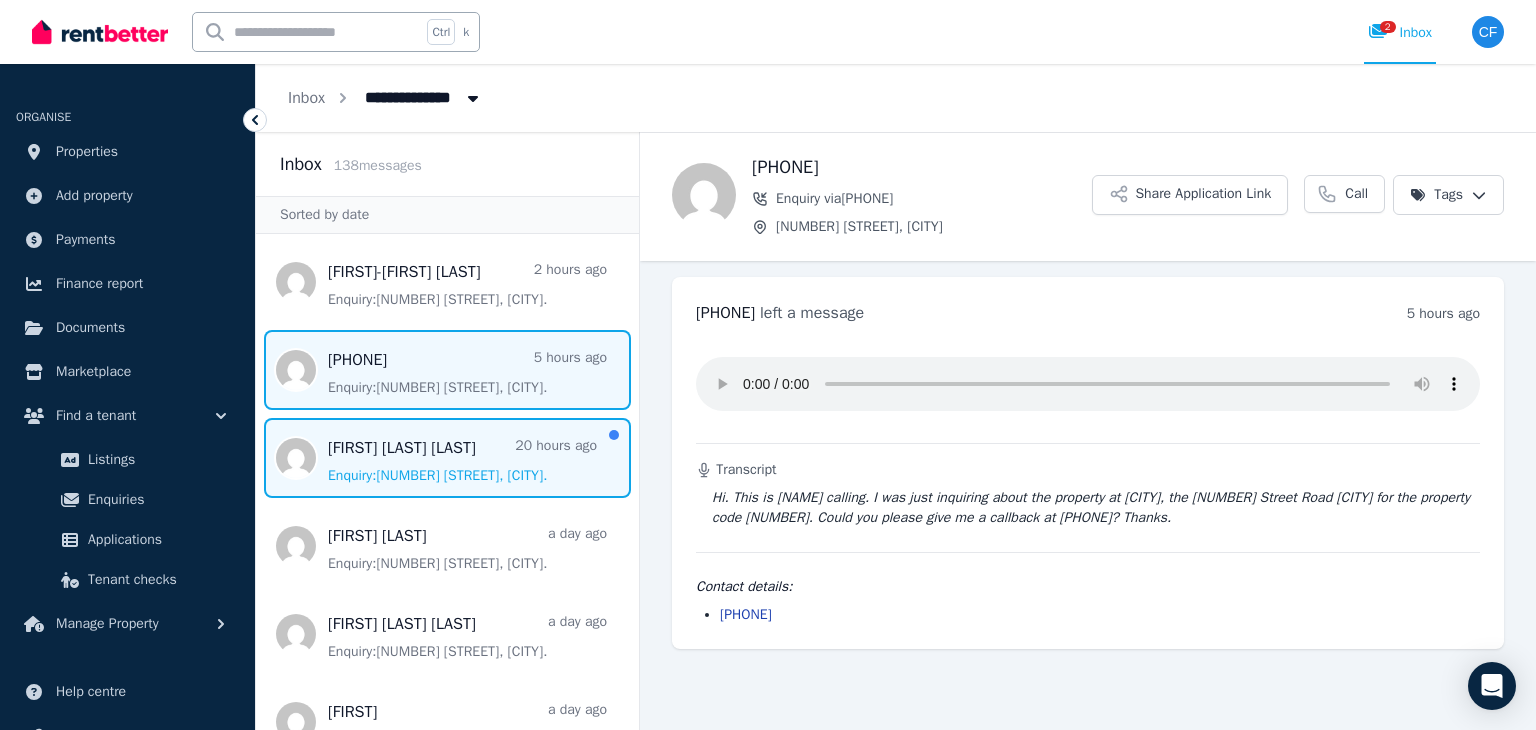 click at bounding box center (447, 458) 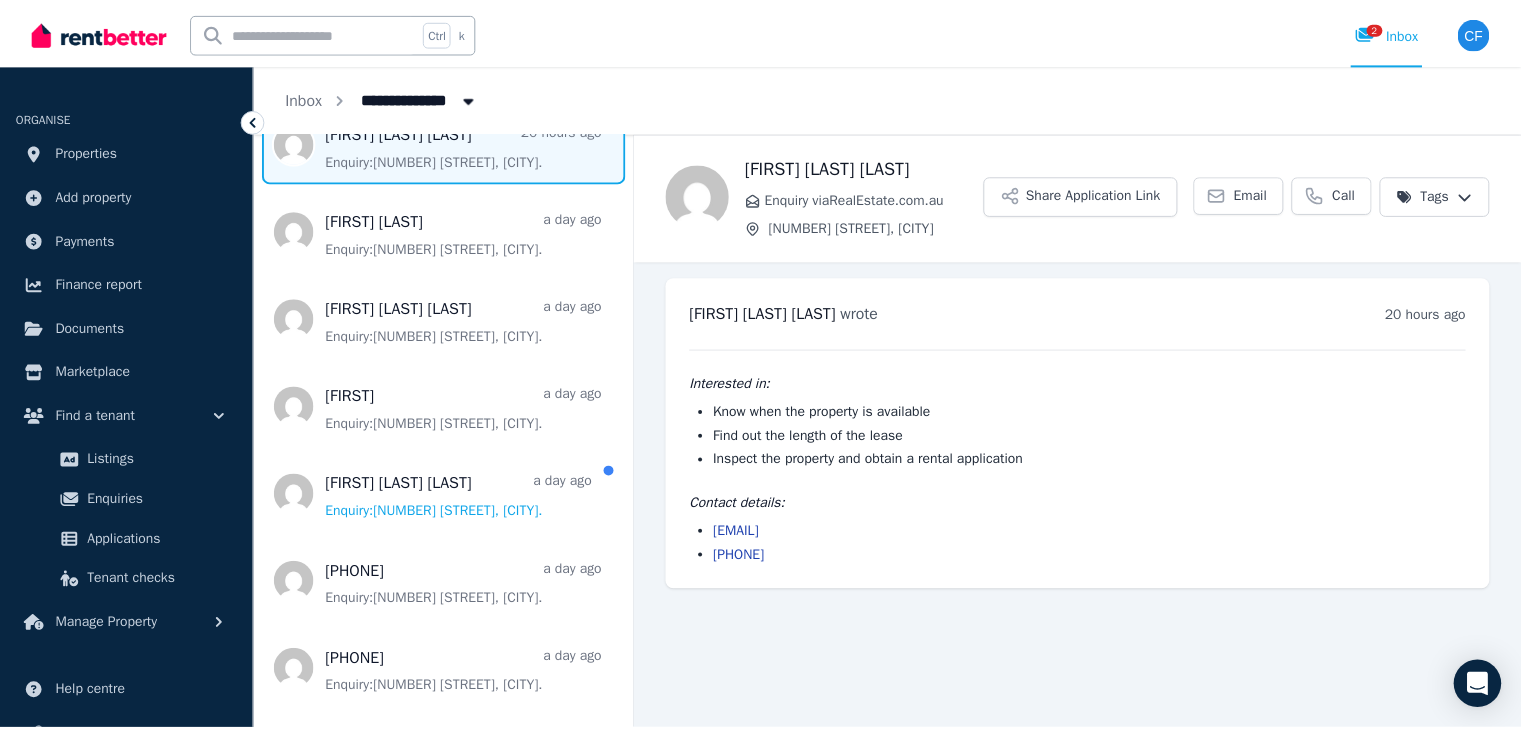 scroll, scrollTop: 318, scrollLeft: 0, axis: vertical 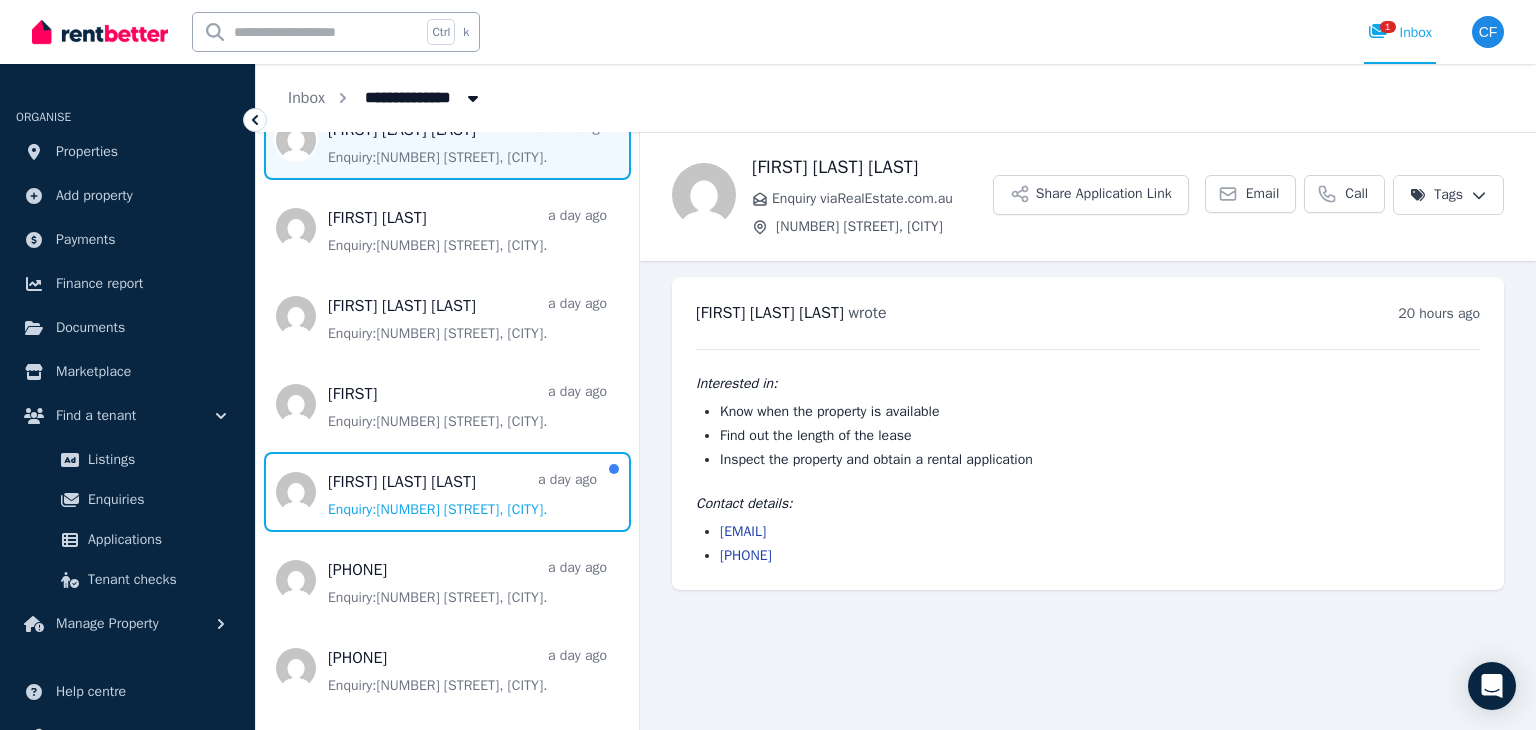 click at bounding box center (447, 492) 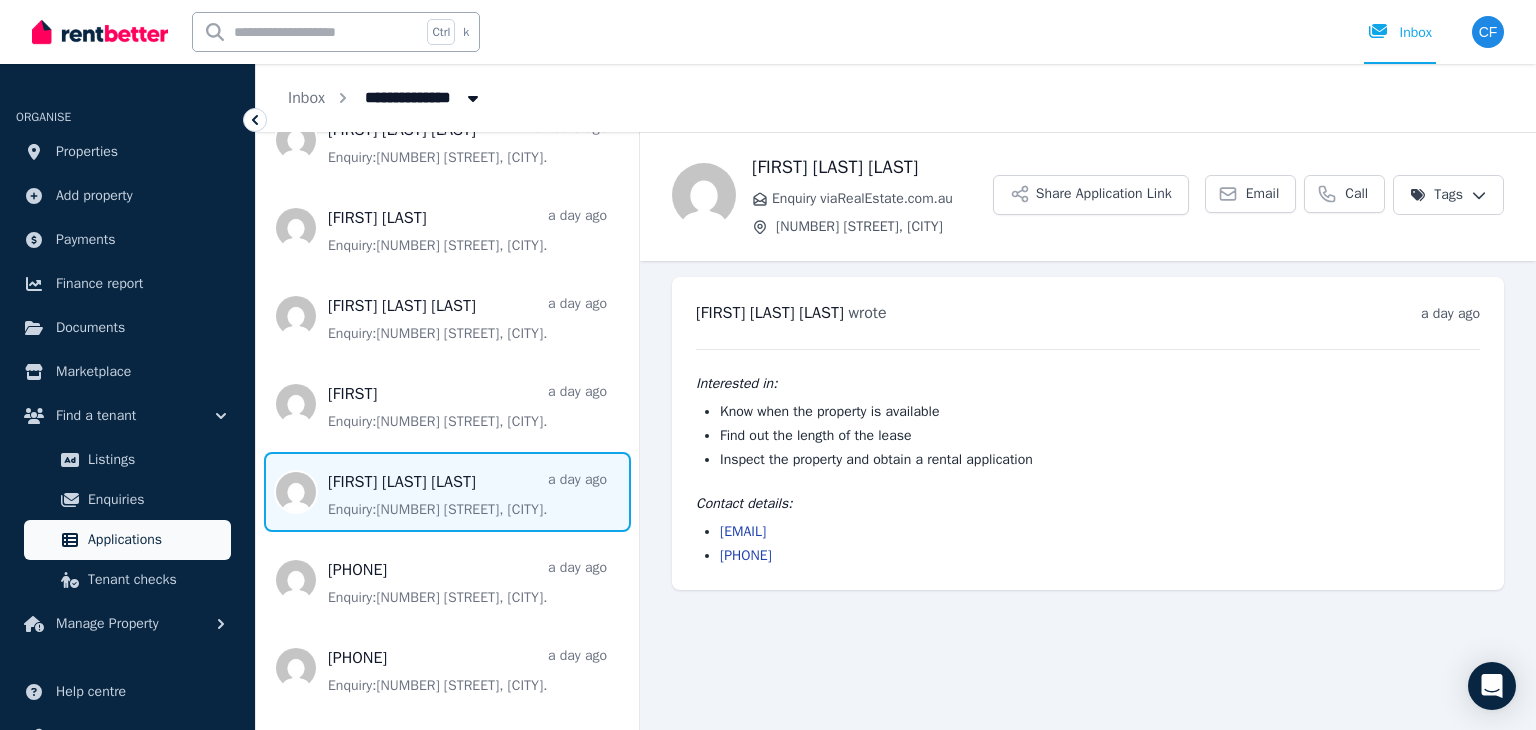 click on "Applications" at bounding box center (155, 540) 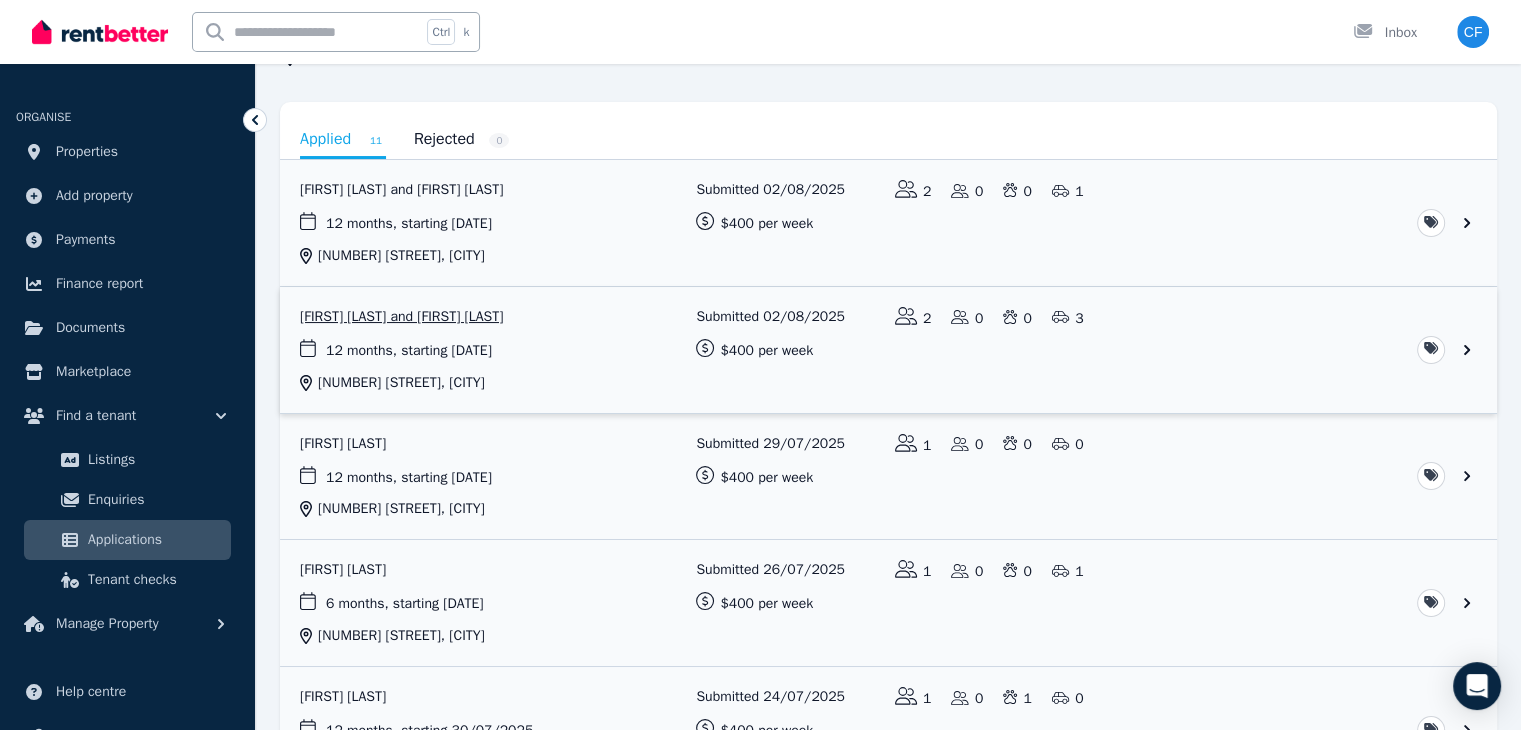 scroll, scrollTop: 0, scrollLeft: 0, axis: both 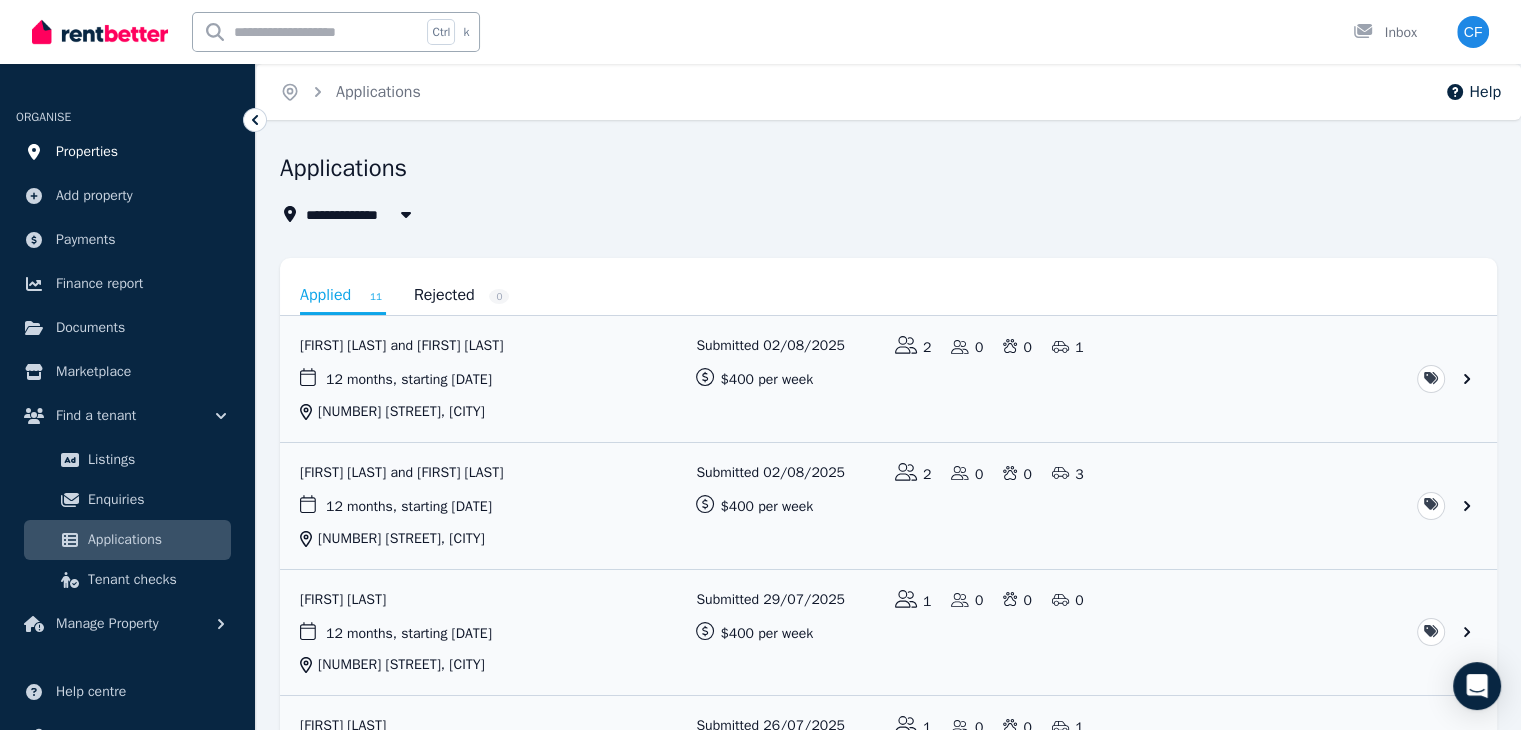 click on "Properties" at bounding box center (127, 152) 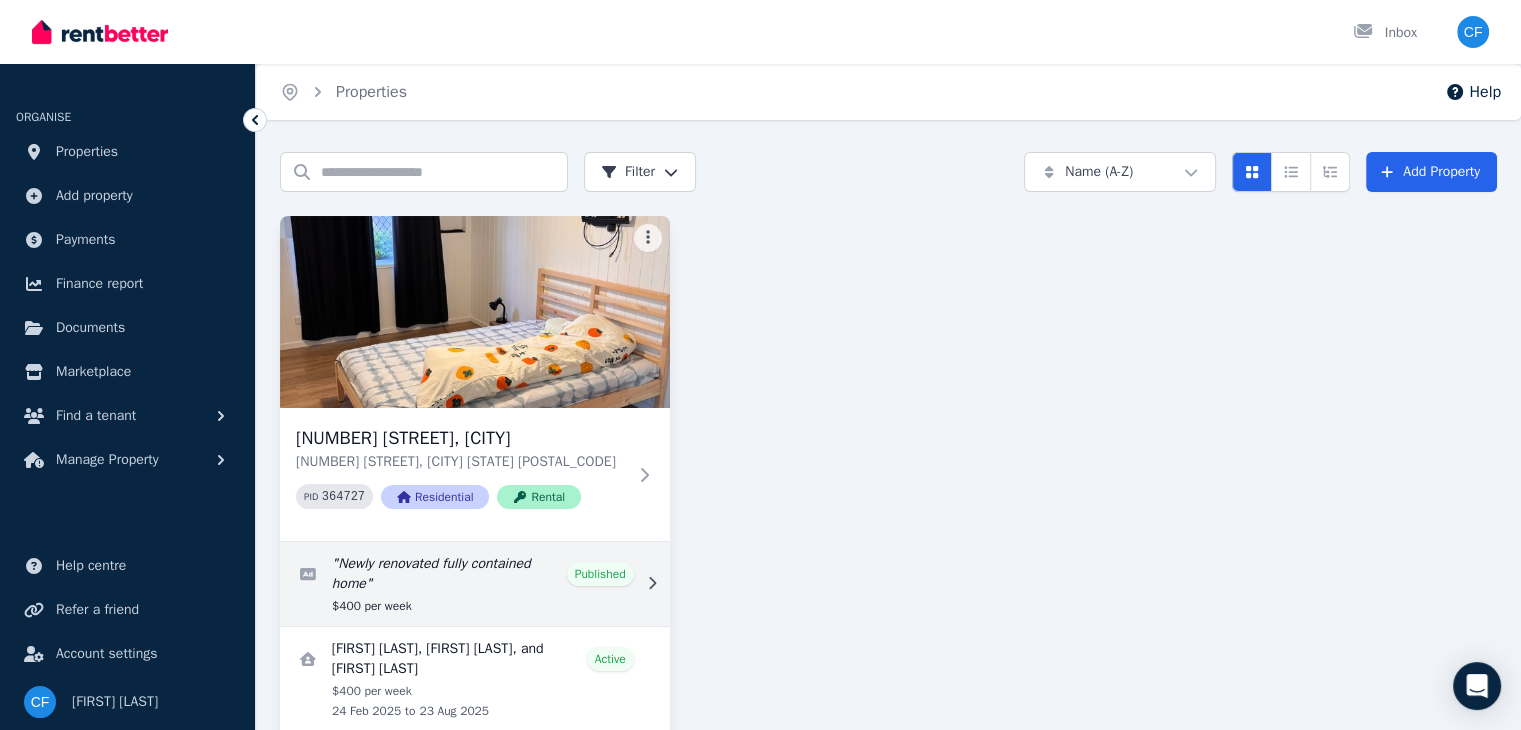 scroll, scrollTop: 112, scrollLeft: 0, axis: vertical 